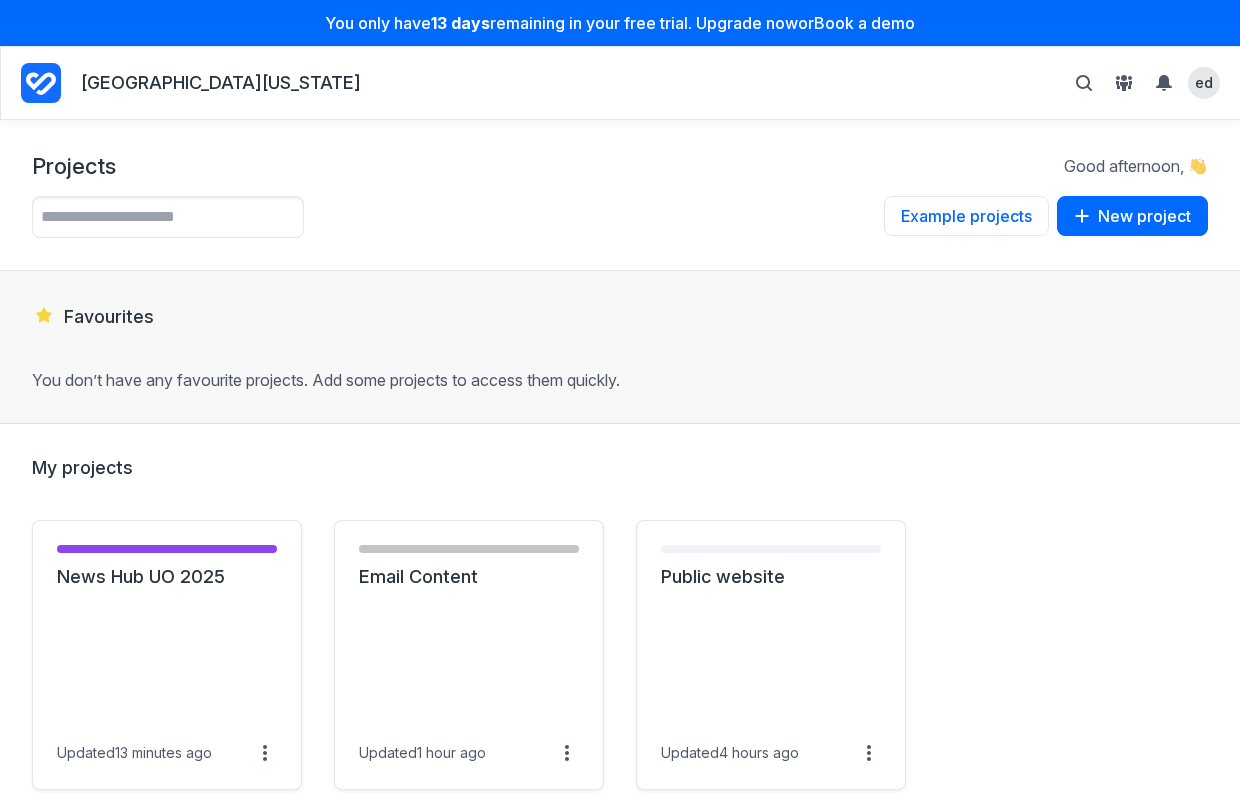 scroll, scrollTop: 0, scrollLeft: 0, axis: both 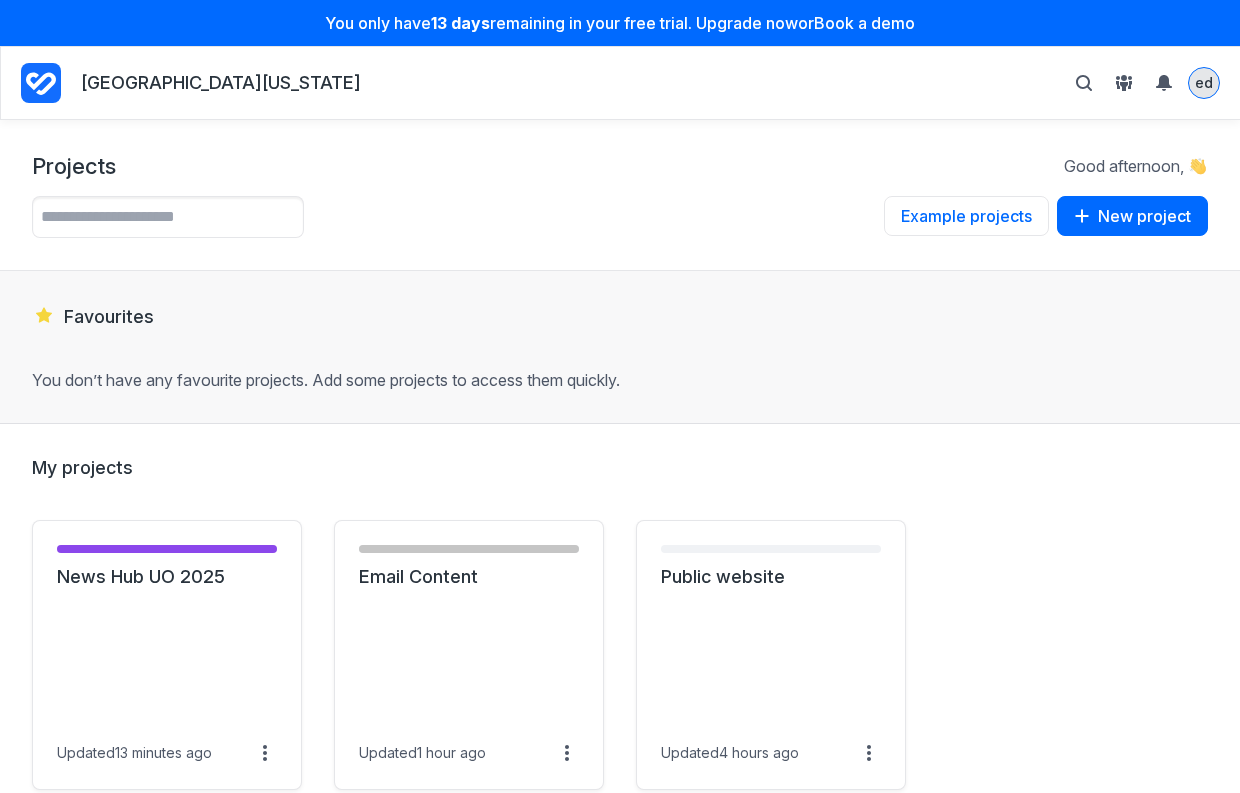 click on "ed" at bounding box center [1204, 82] 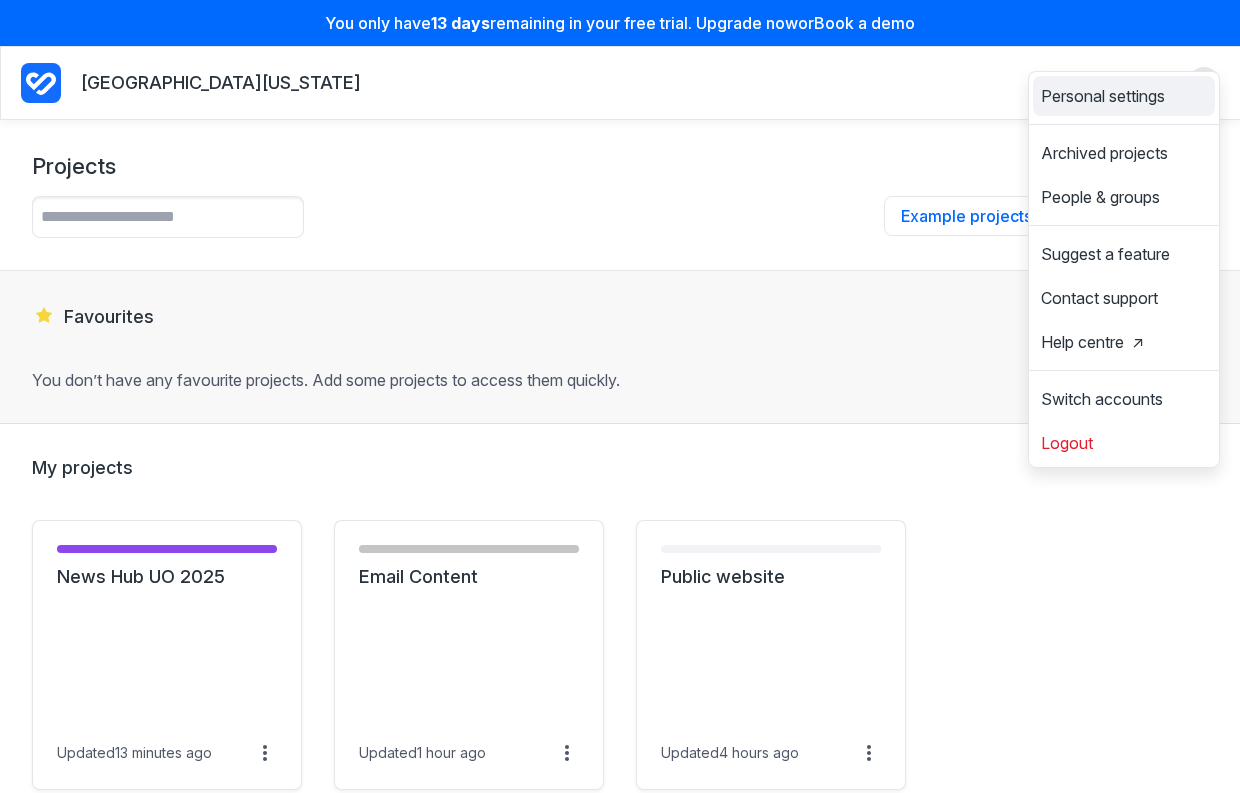 click on "Personal settings" at bounding box center (1103, 96) 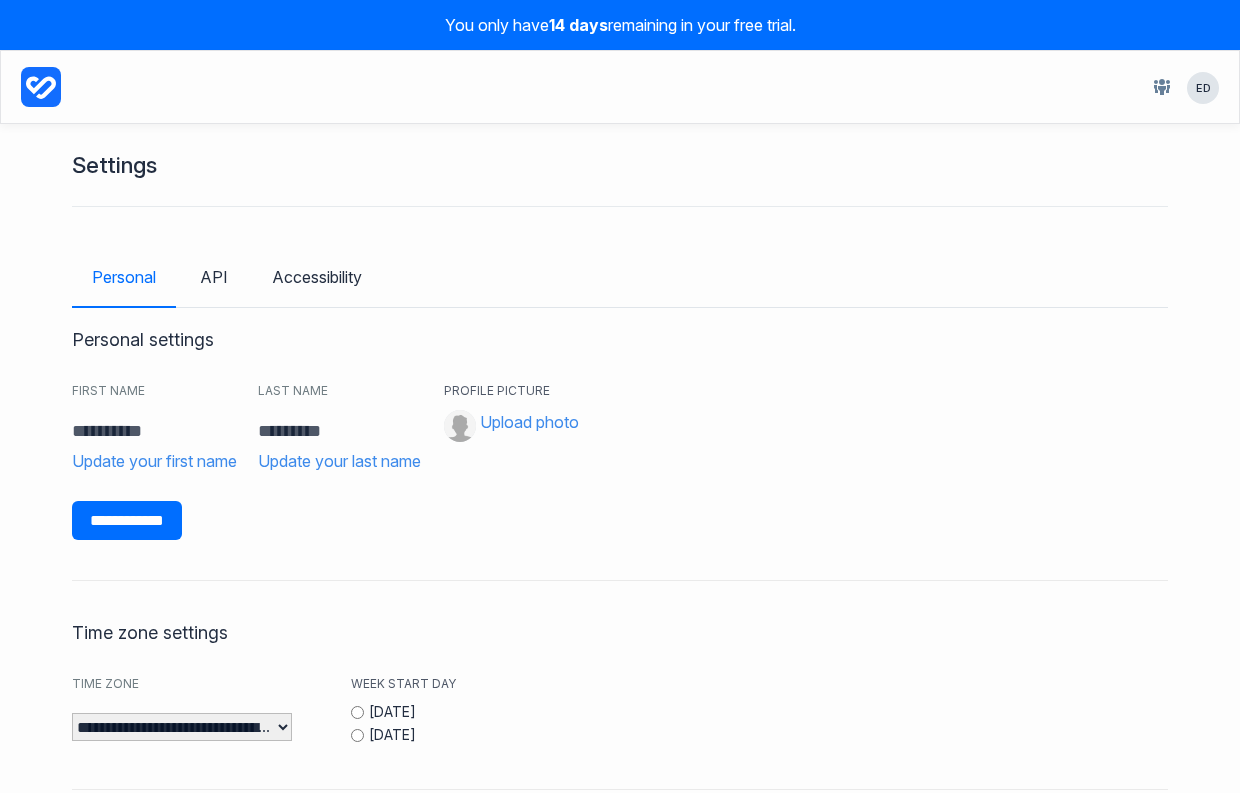 scroll, scrollTop: 0, scrollLeft: 0, axis: both 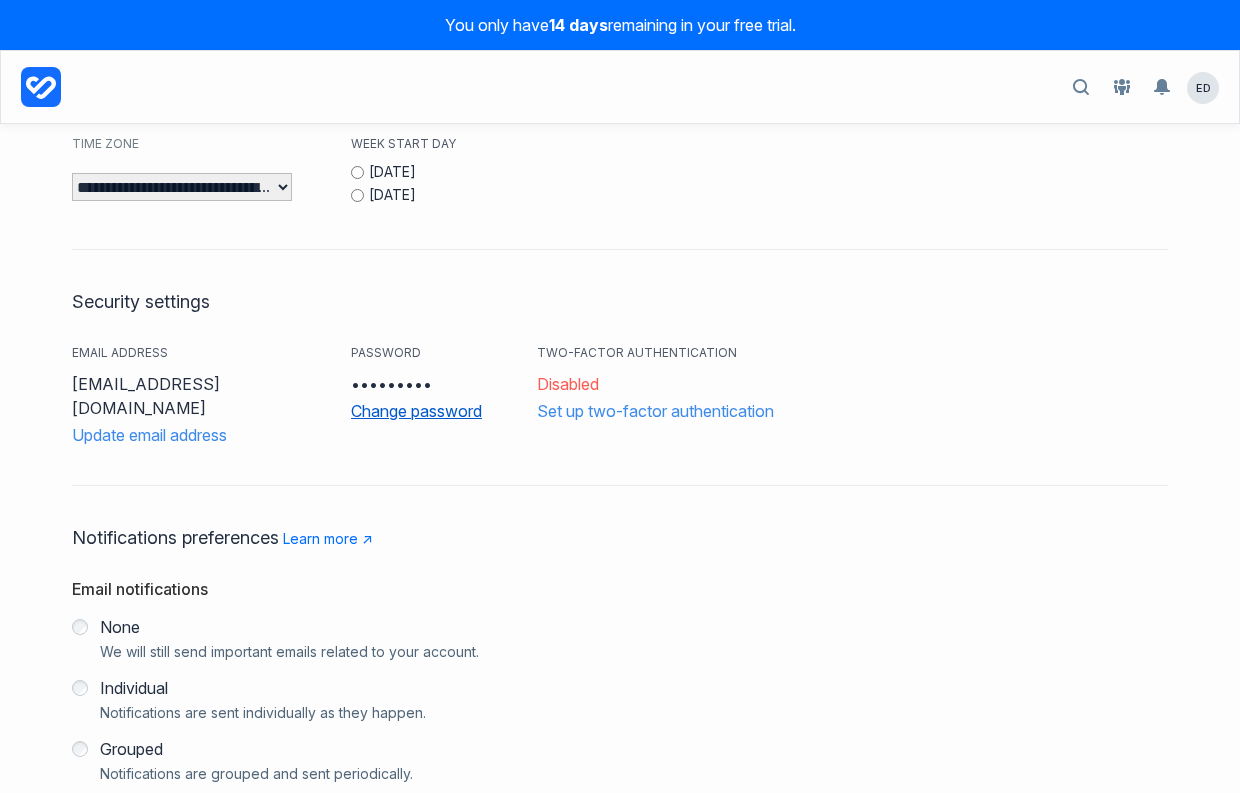 click on "Change password" at bounding box center (434, 411) 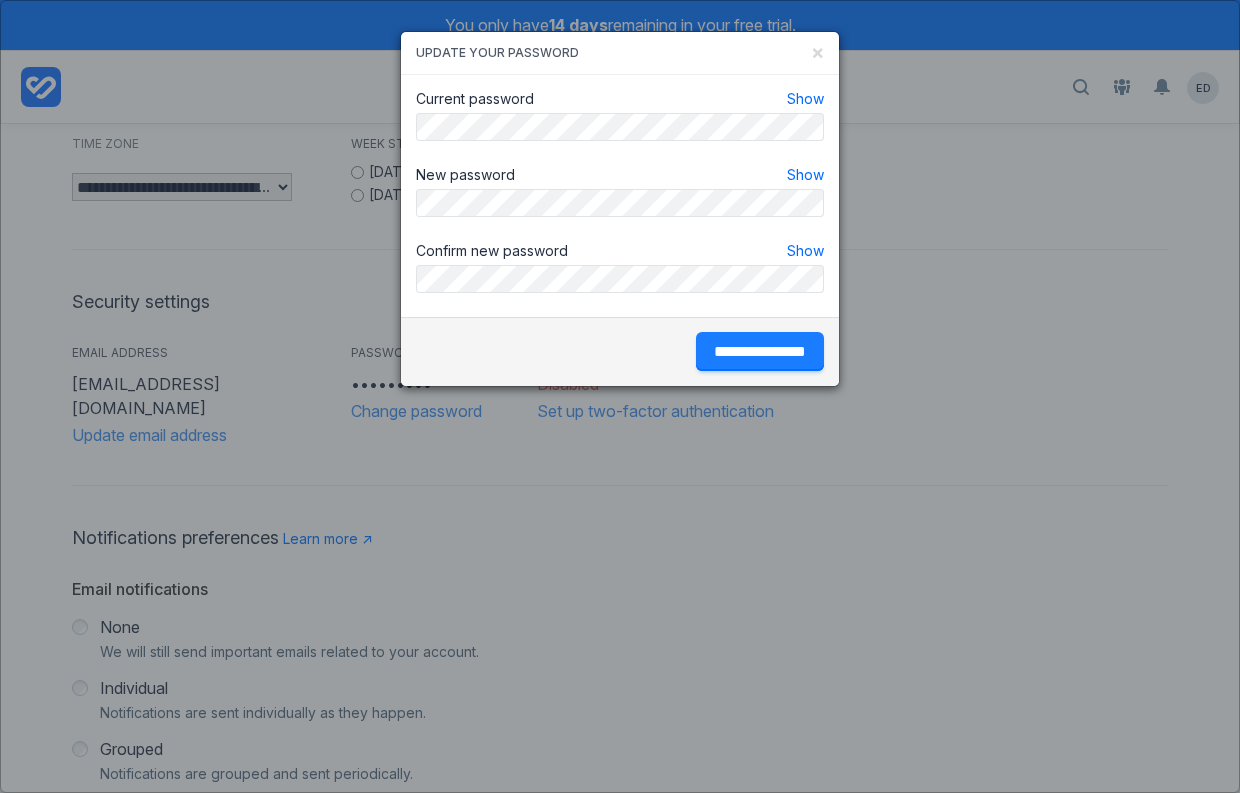 click on "**********" at bounding box center [760, 351] 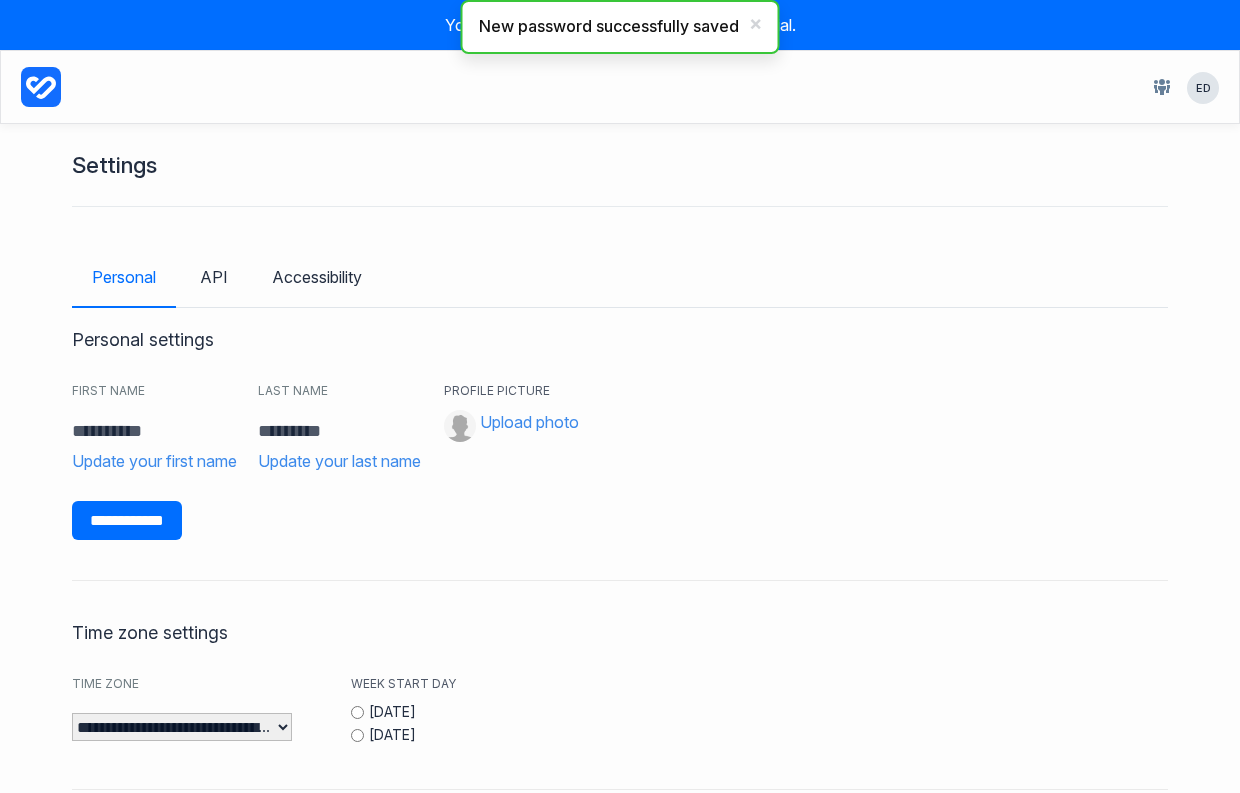 scroll, scrollTop: 0, scrollLeft: 0, axis: both 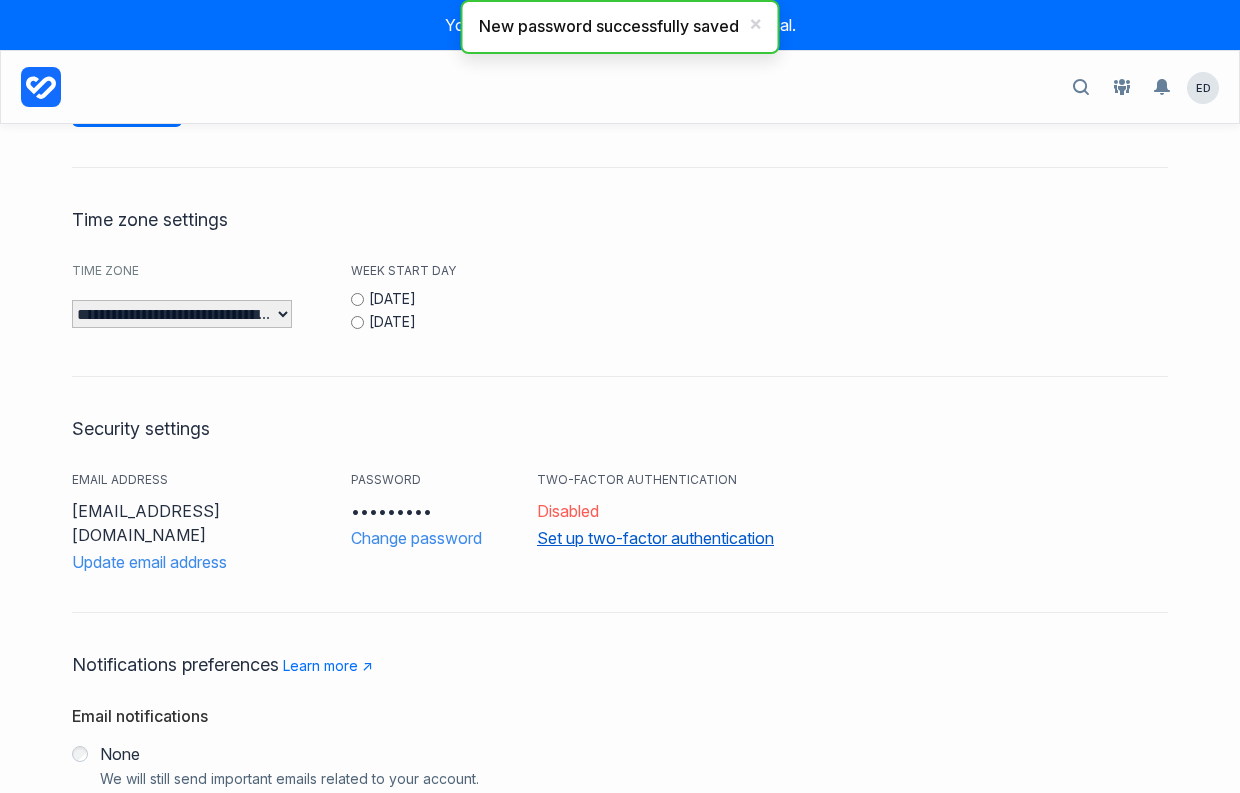 click on "Set up two-factor authentication" at bounding box center [713, 538] 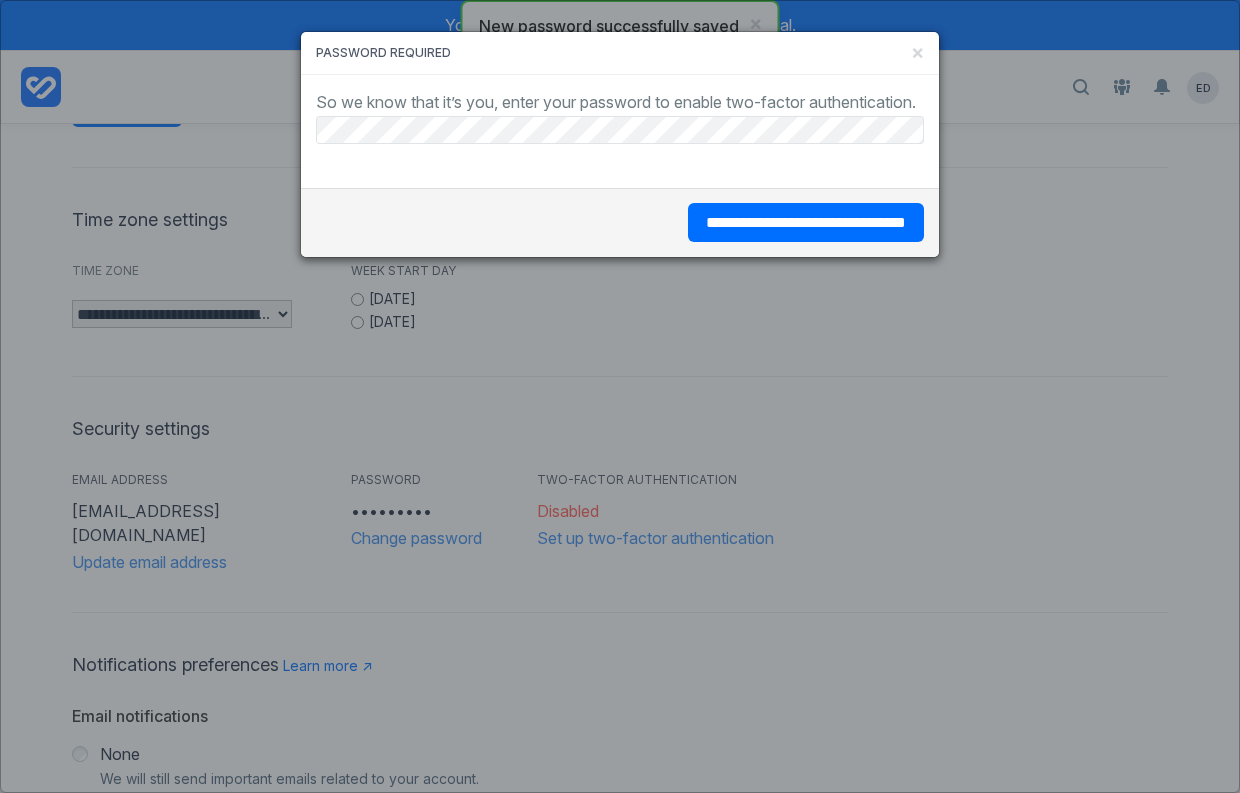 click on "**********" at bounding box center [806, 222] 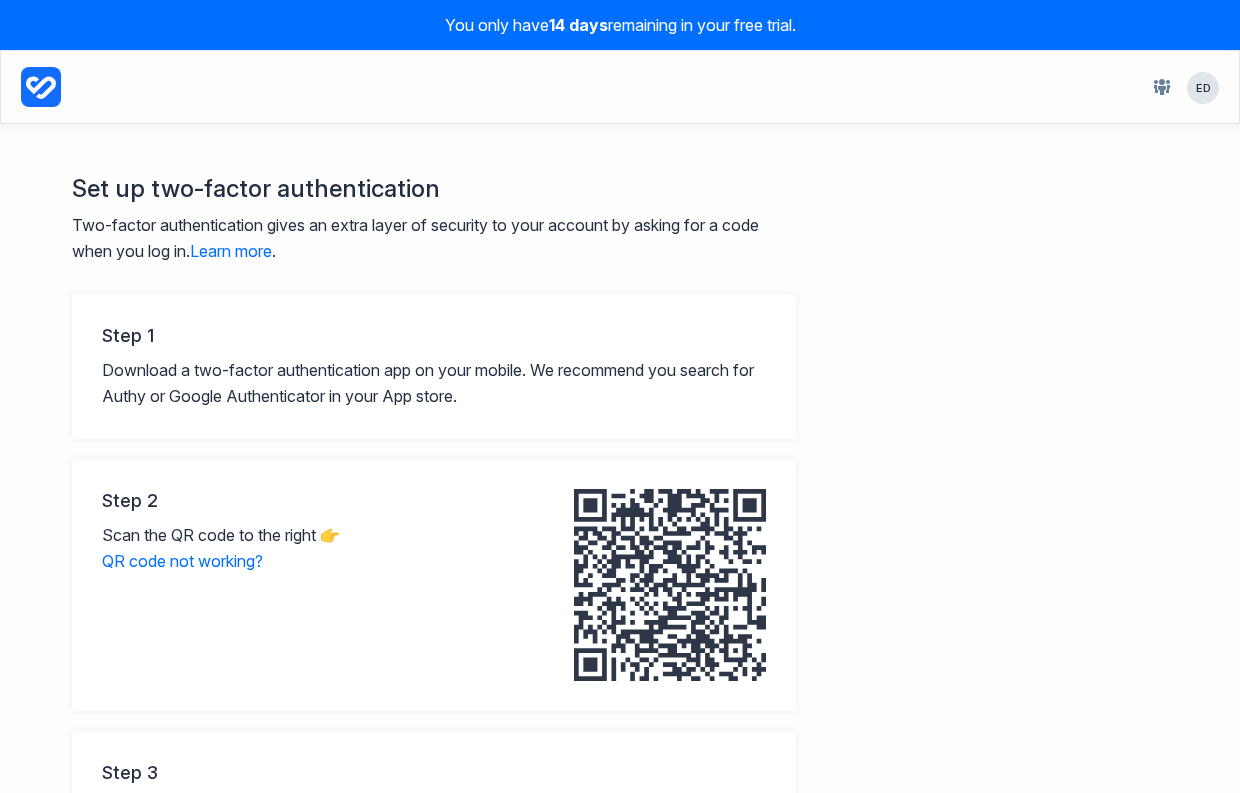 scroll, scrollTop: 0, scrollLeft: 0, axis: both 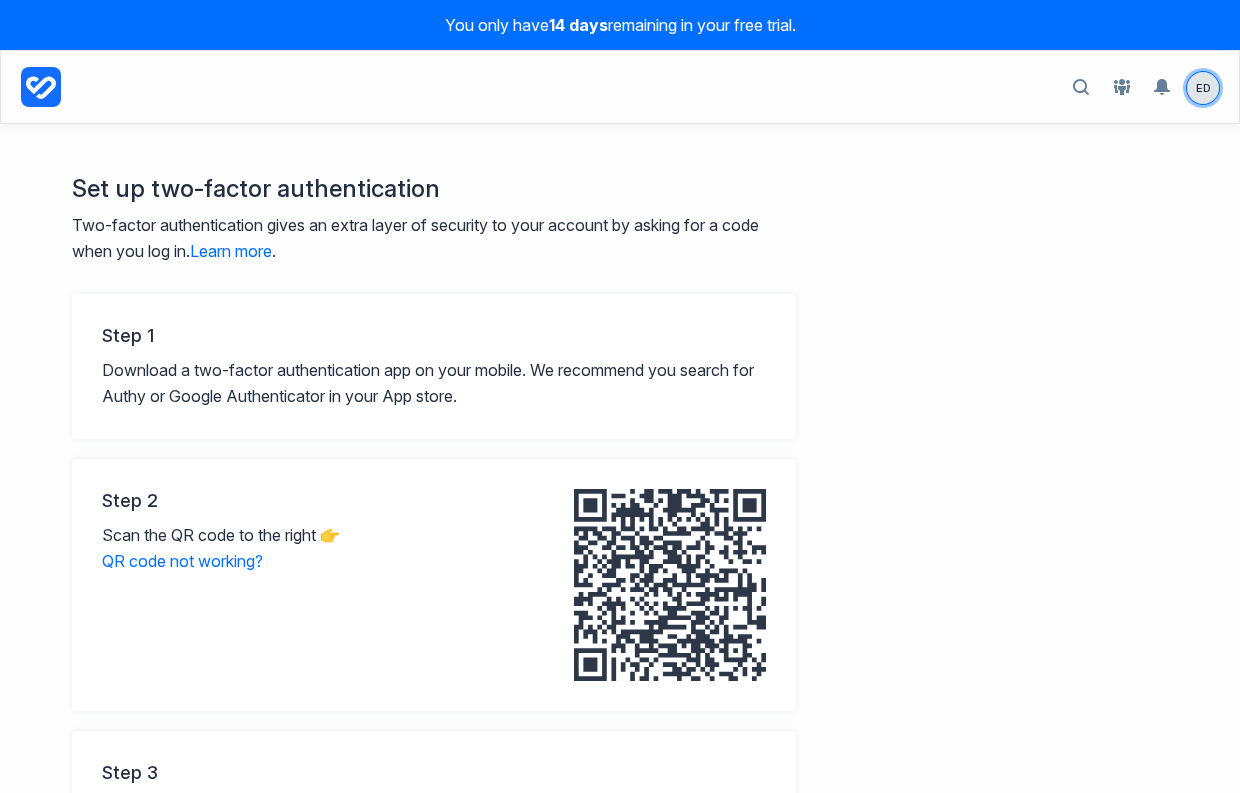 click on "ED" at bounding box center [1203, 88] 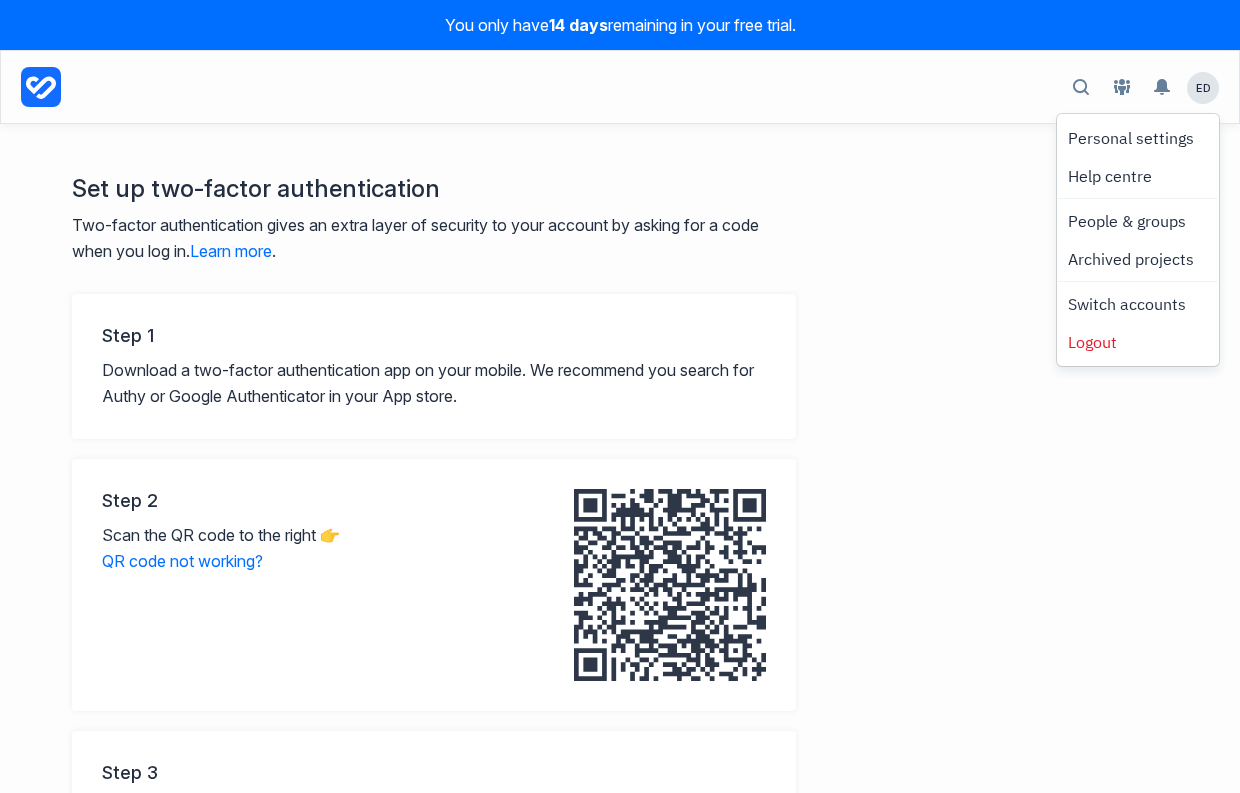 click on "Set up two-factor authentication
Two-factor authentication gives an extra layer of security to your account by asking
for a code when you log in.  Learn more .
Step 1
Download a two-factor authentication app on your mobile. We recommend you search for Authy or Google Authenticator in your App store.
Step 2
Scan the QR code to the right 👉
QR code not working?
If the QR code isn't scanning, you can use your app's manual entry mode and enter this code:
NOY7JMDPOZOYXMPB
Step 3
Enter the 6 digit verification code from the app below." at bounding box center [620, 552] 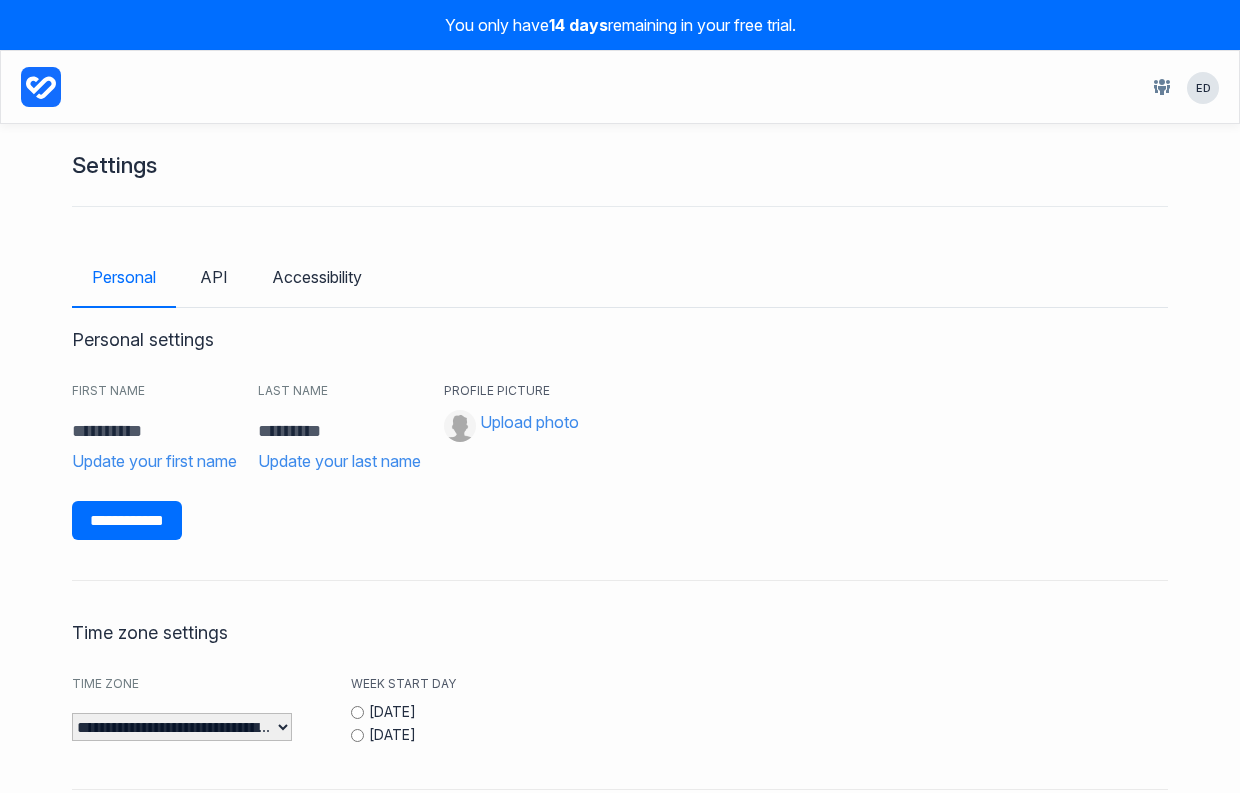 scroll, scrollTop: 0, scrollLeft: 0, axis: both 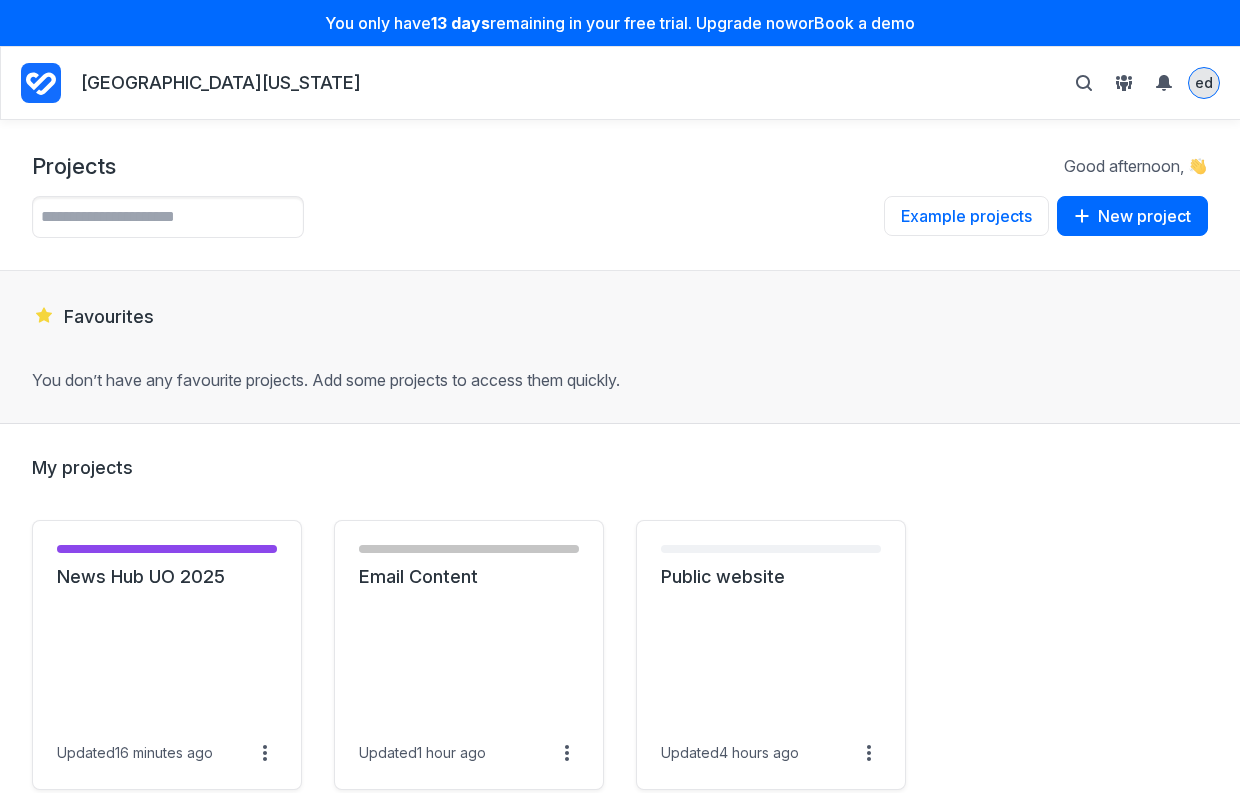 click on "ed" at bounding box center (1204, 82) 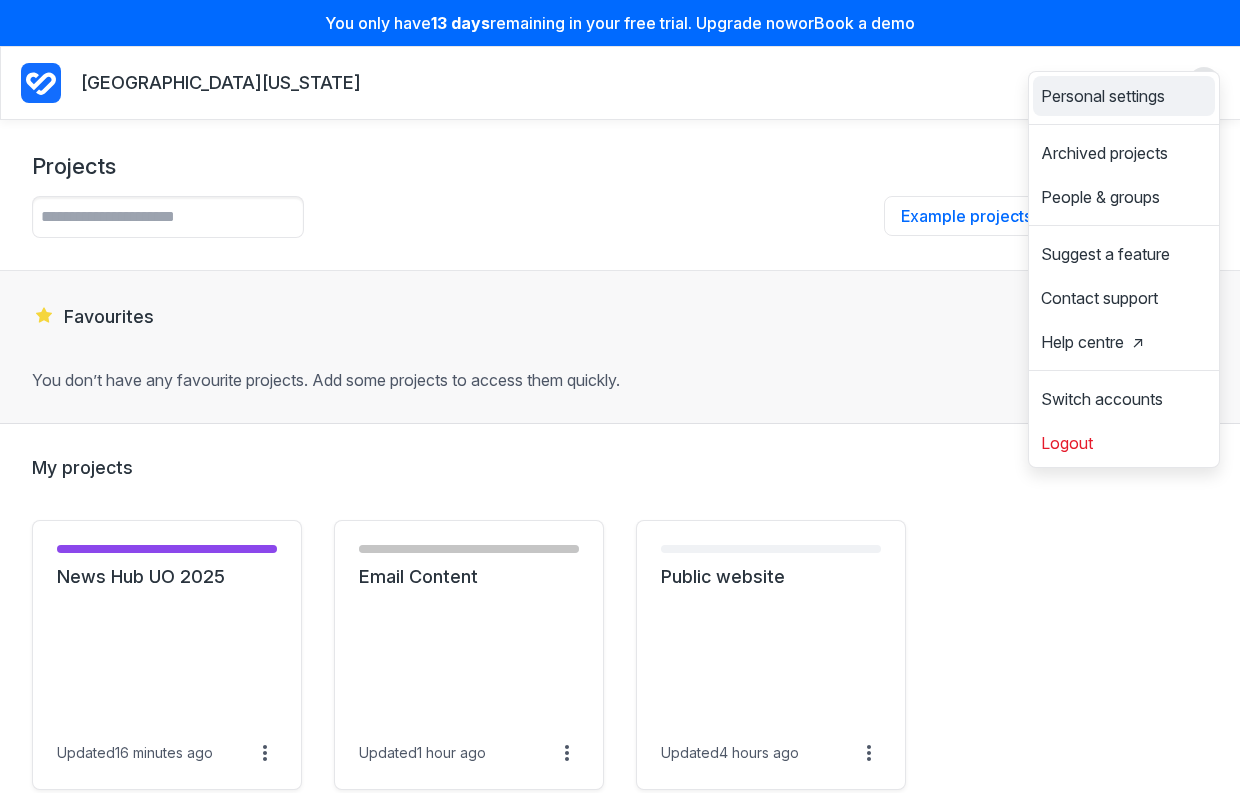 click on "Personal settings" at bounding box center [1103, 96] 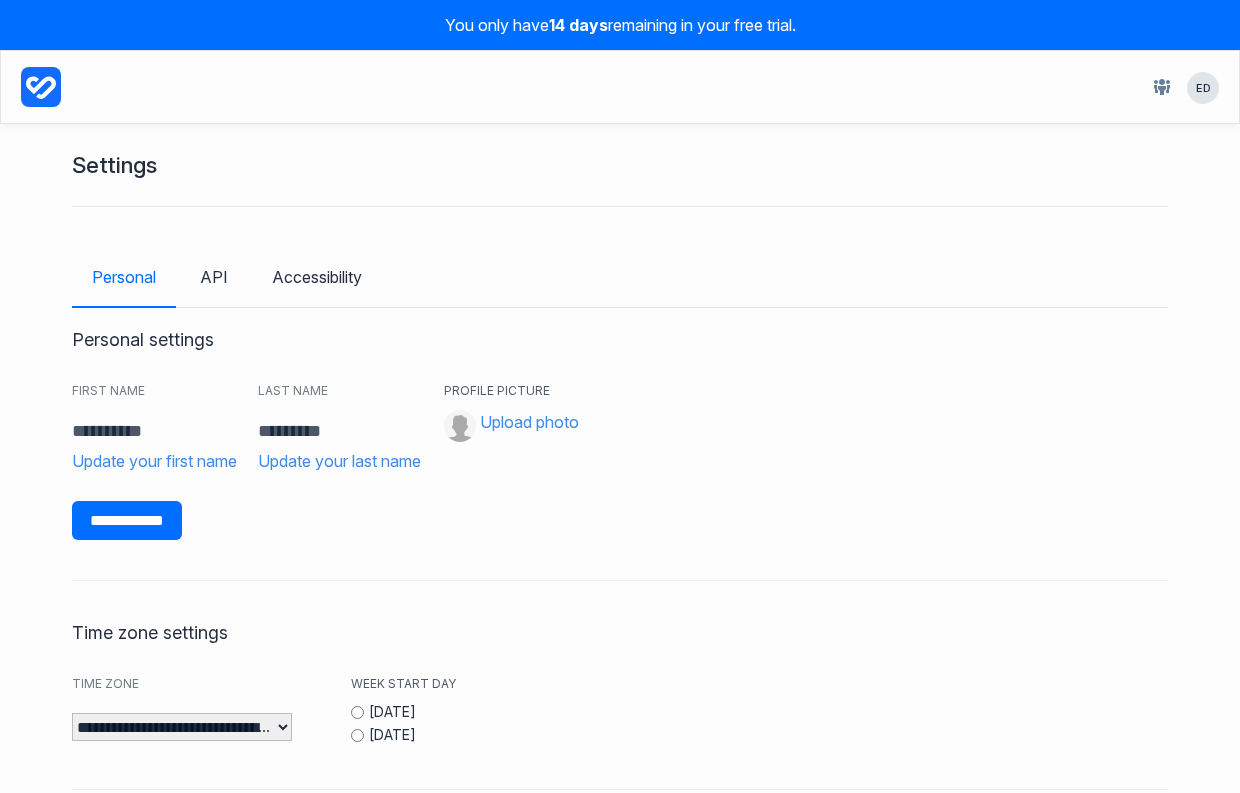 scroll, scrollTop: 0, scrollLeft: 0, axis: both 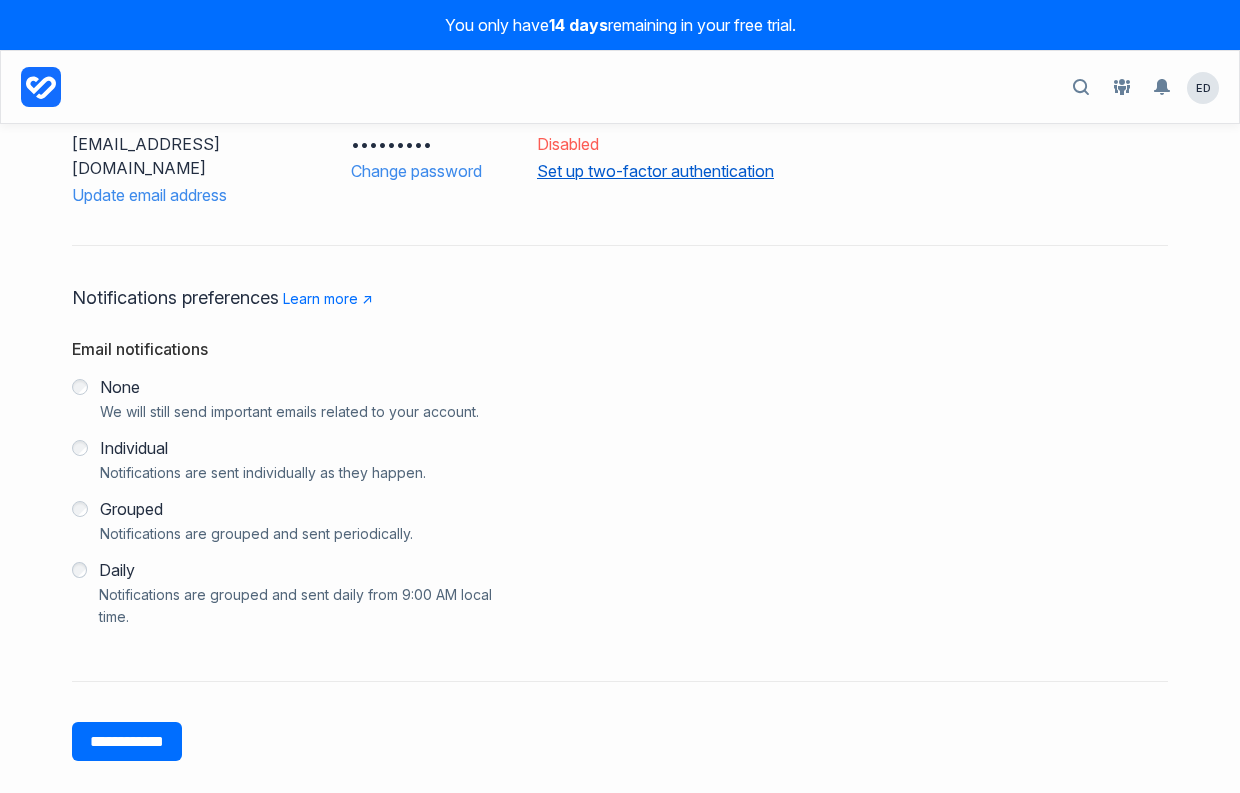 click on "Set up two-factor authentication" at bounding box center (713, 171) 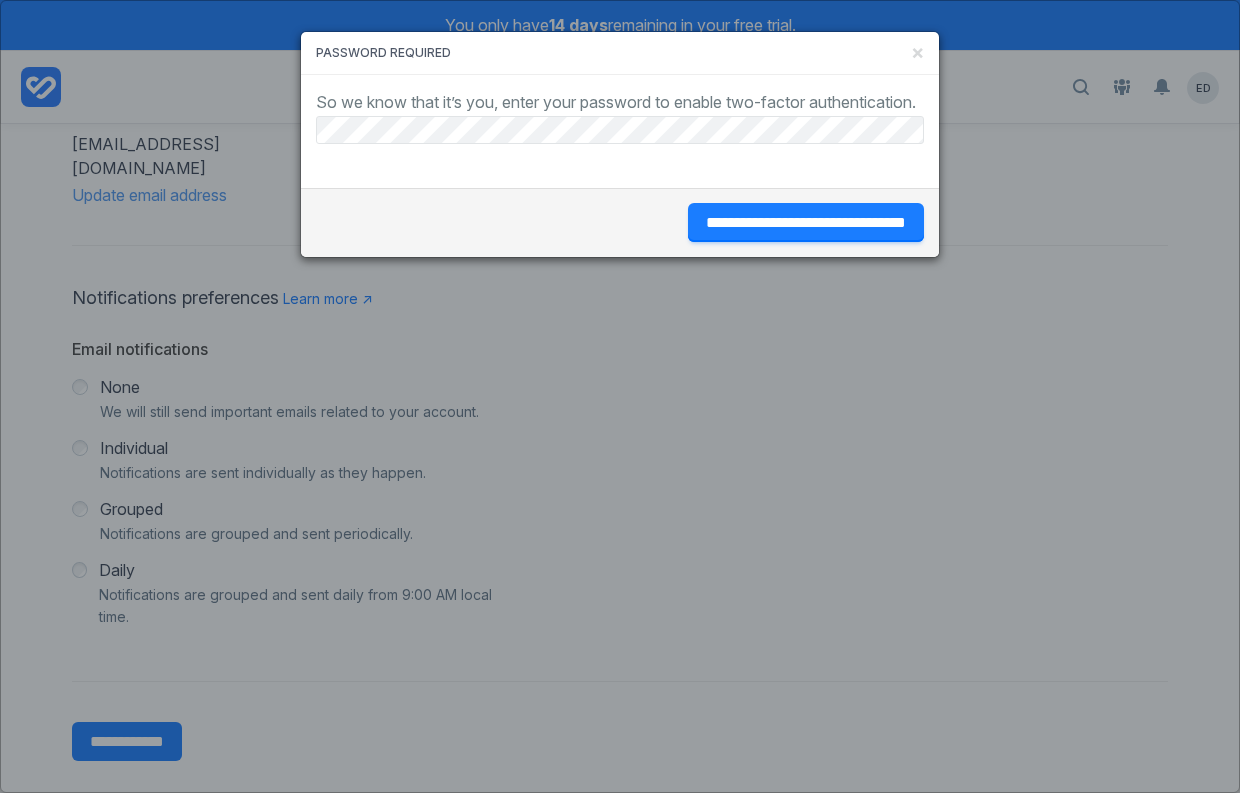 click on "**********" at bounding box center [806, 222] 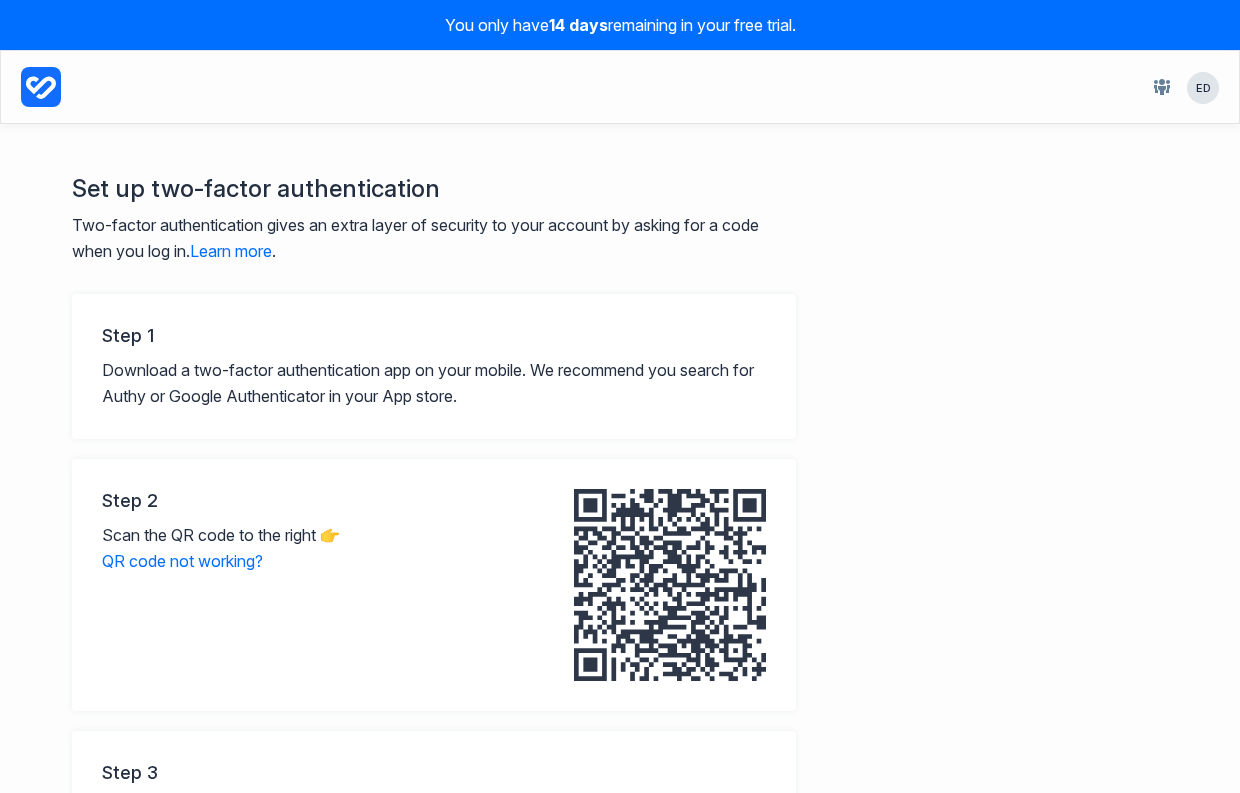 scroll, scrollTop: 0, scrollLeft: 0, axis: both 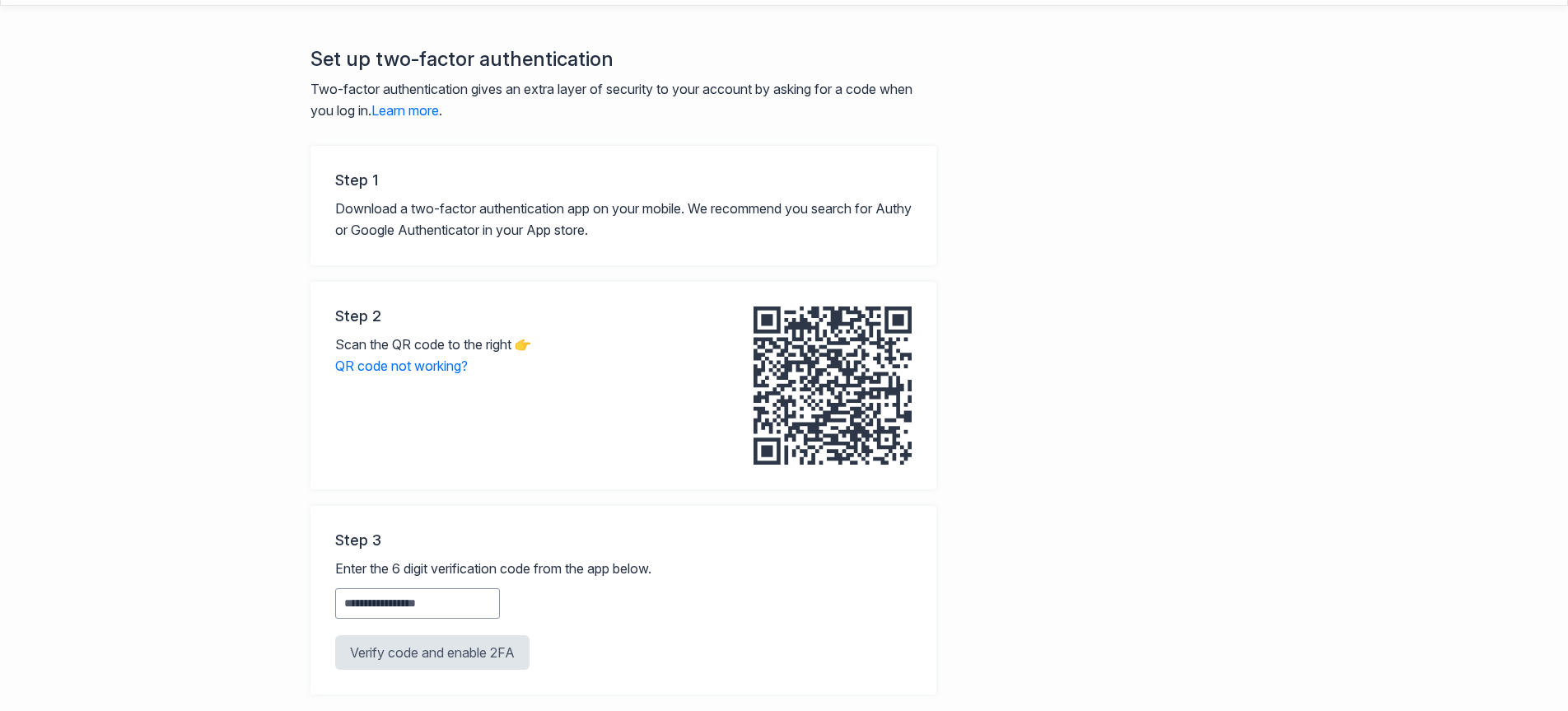 click at bounding box center (418, 603) 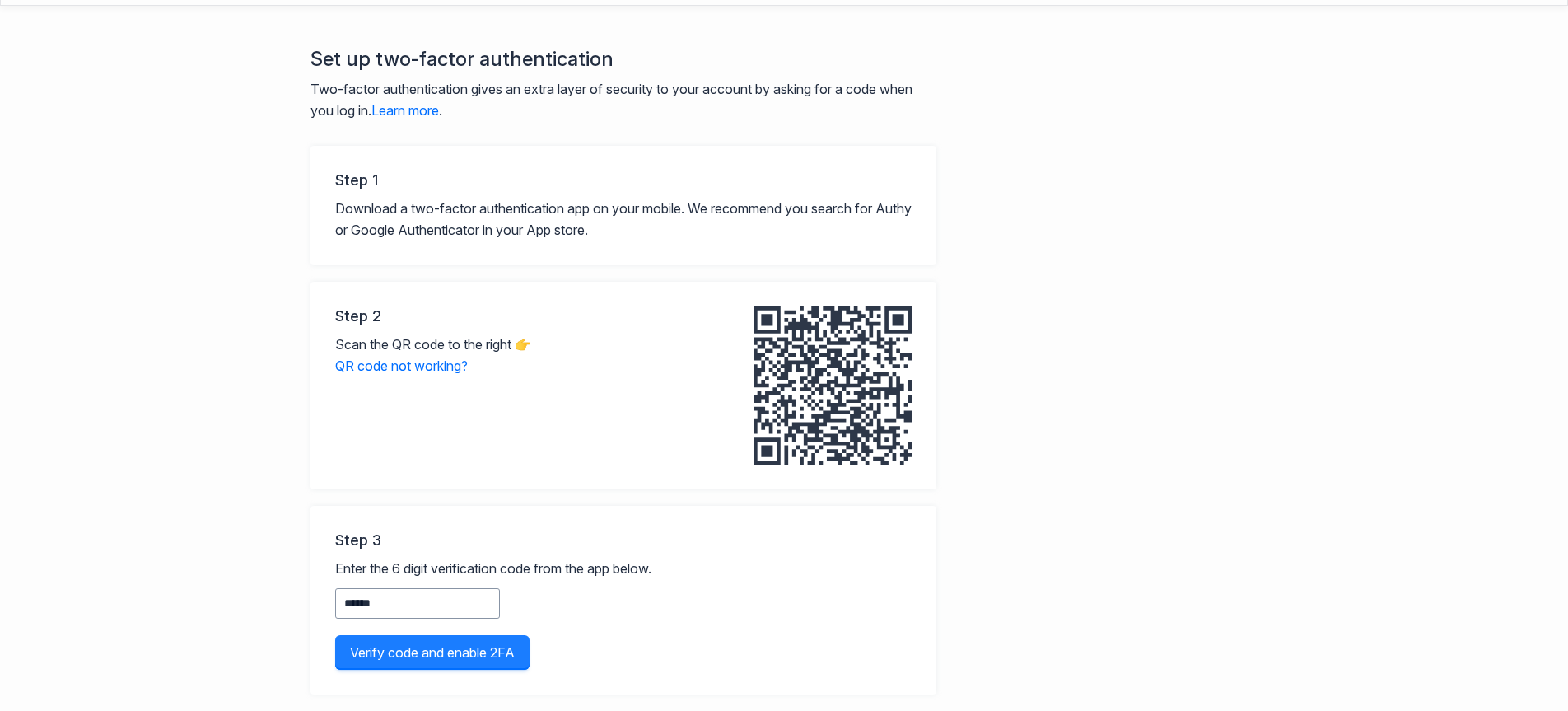 type on "******" 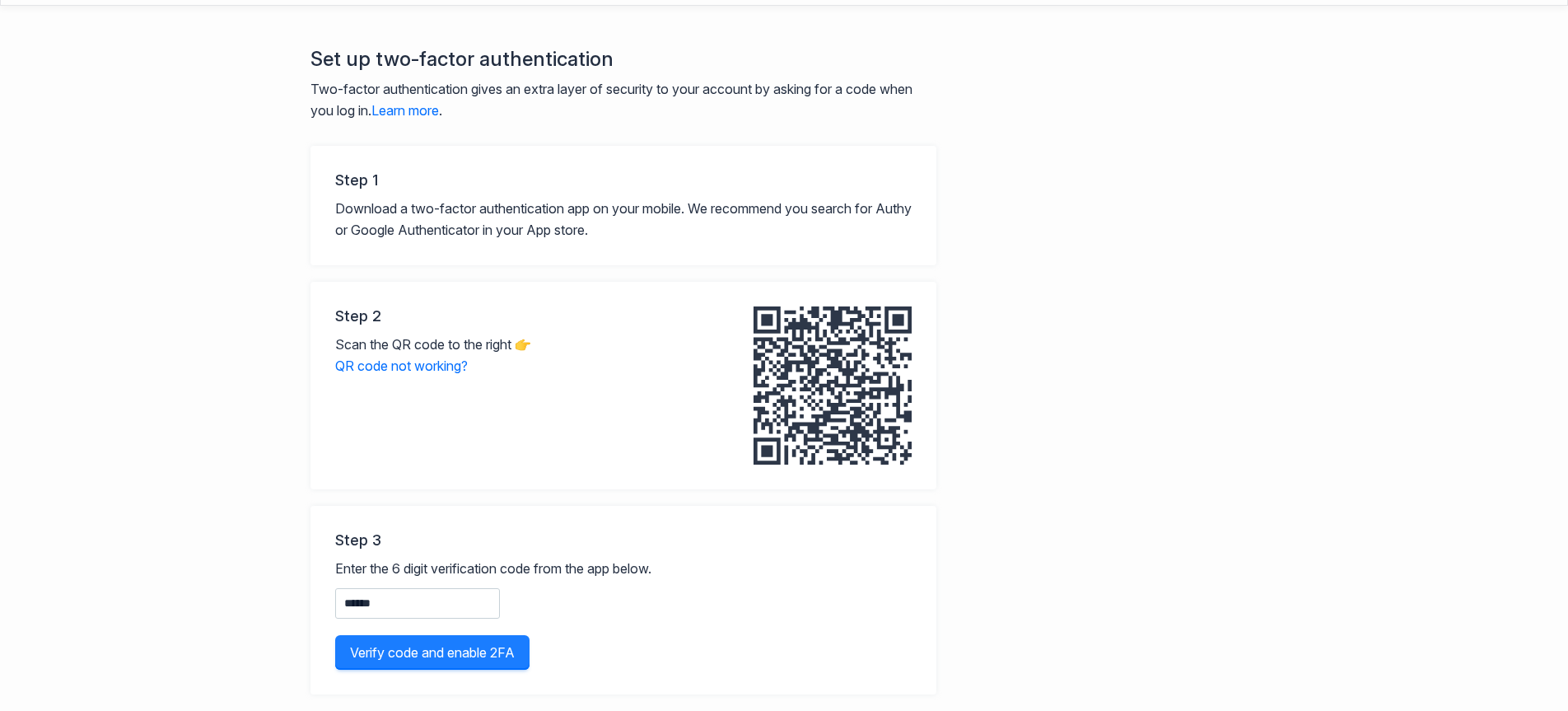 click on "Verify code and enable 2FA" at bounding box center (432, 653) 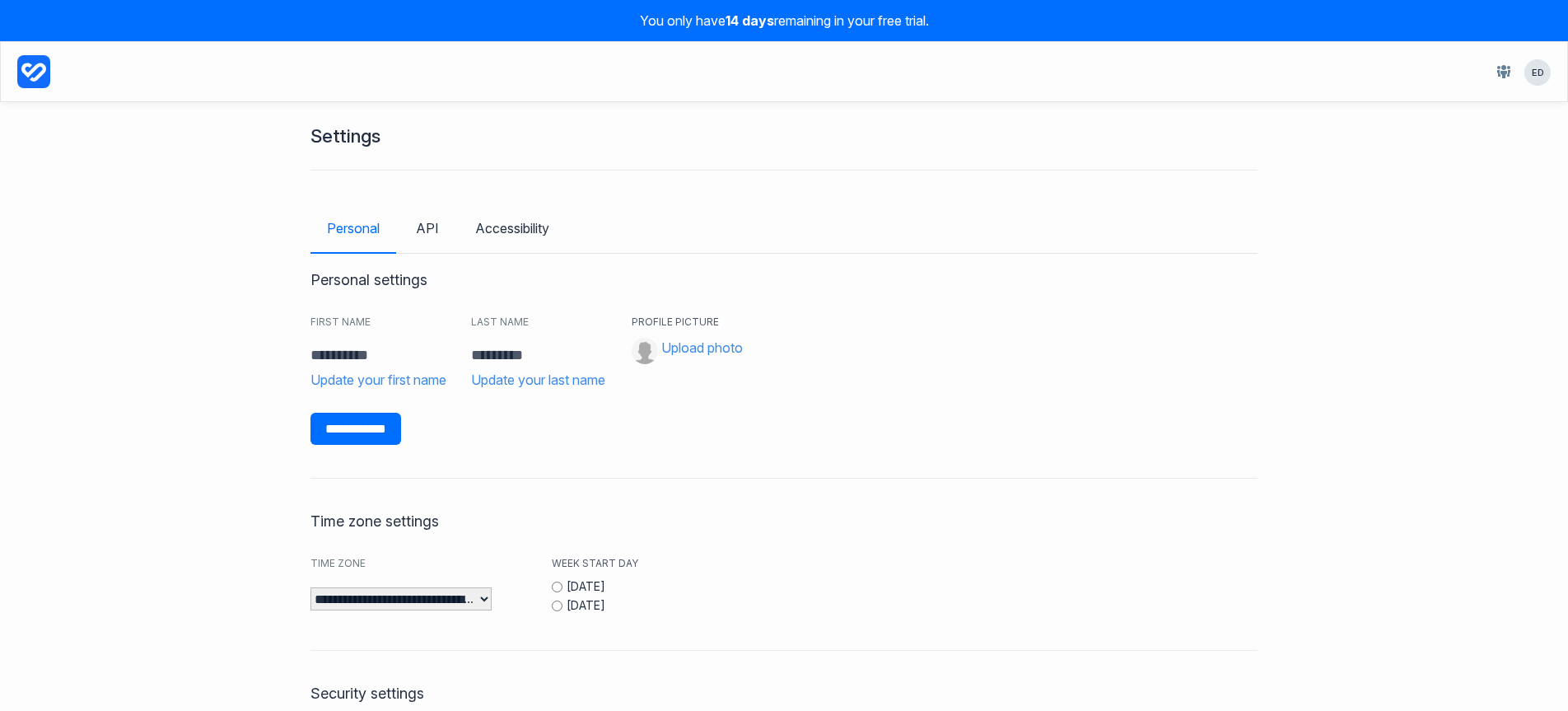 scroll, scrollTop: 0, scrollLeft: 0, axis: both 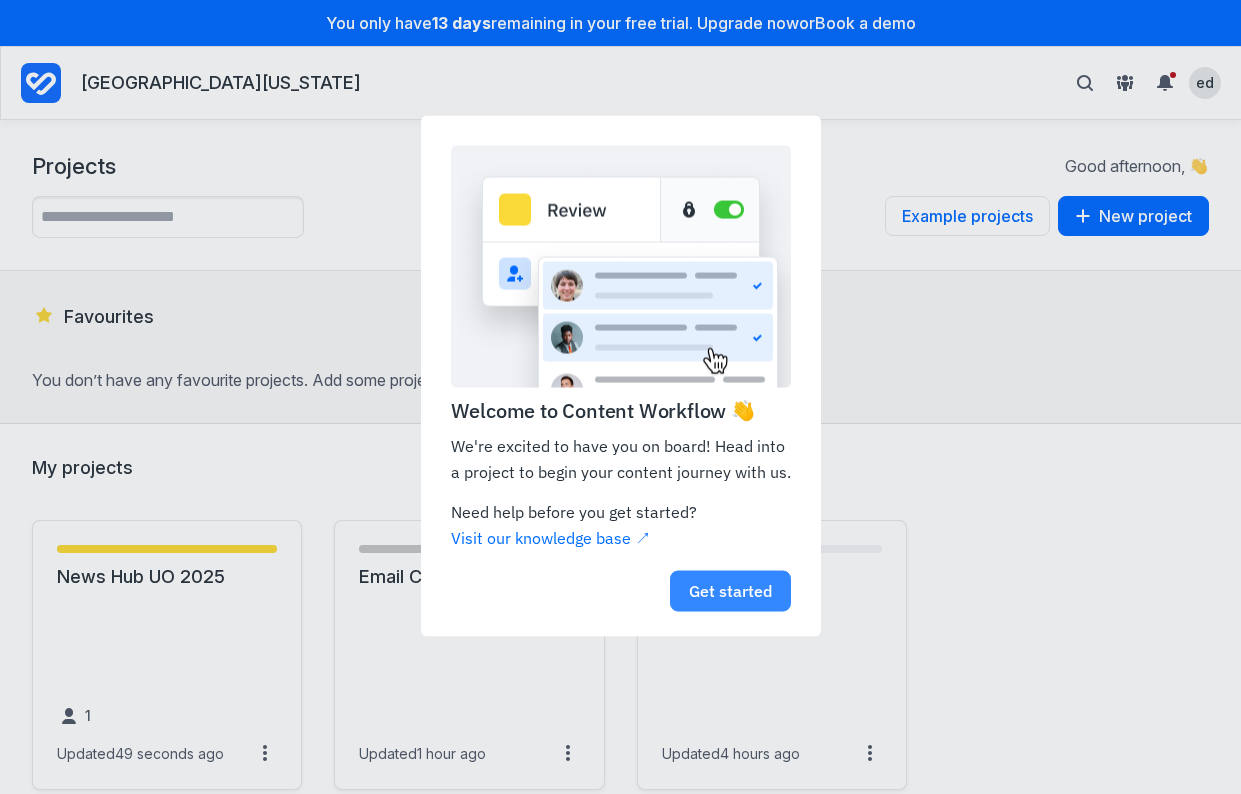 click on "Get started" at bounding box center (730, 591) 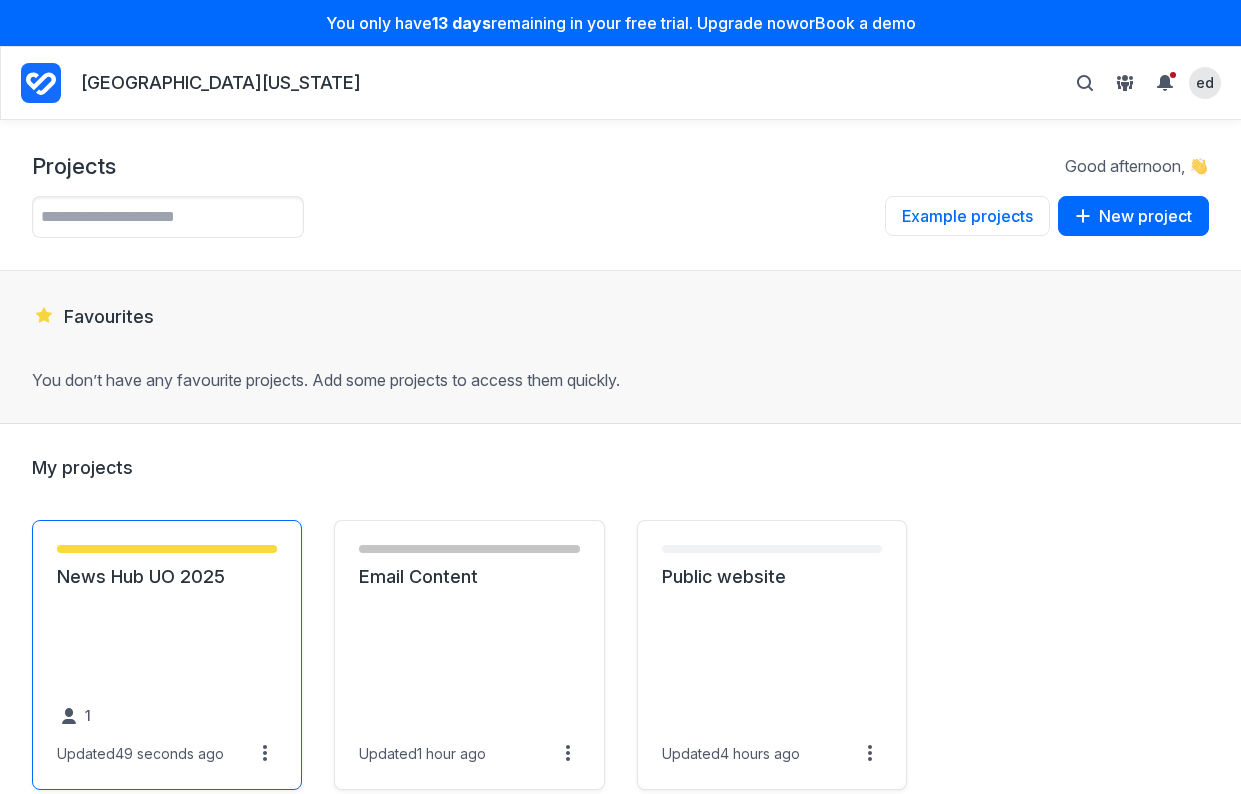 click on "News Hub UO 2025" at bounding box center (167, 577) 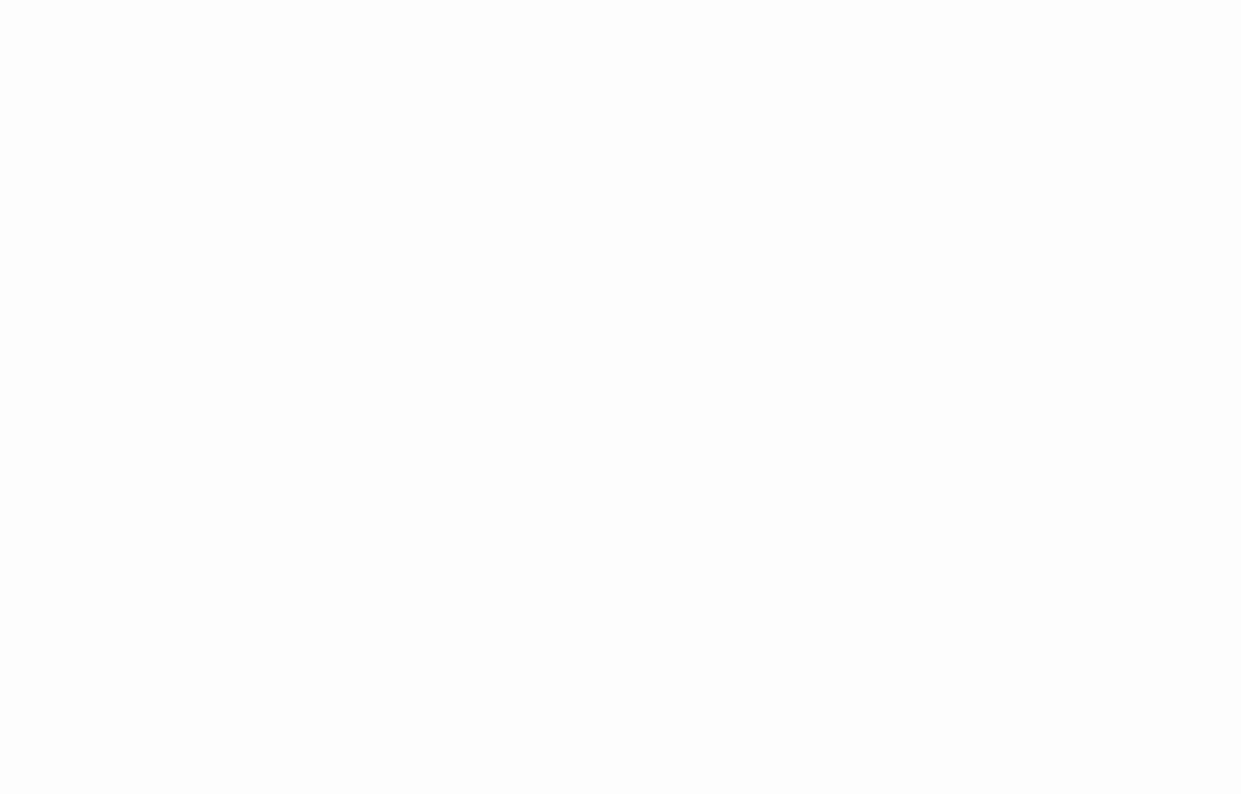 scroll, scrollTop: 0, scrollLeft: 0, axis: both 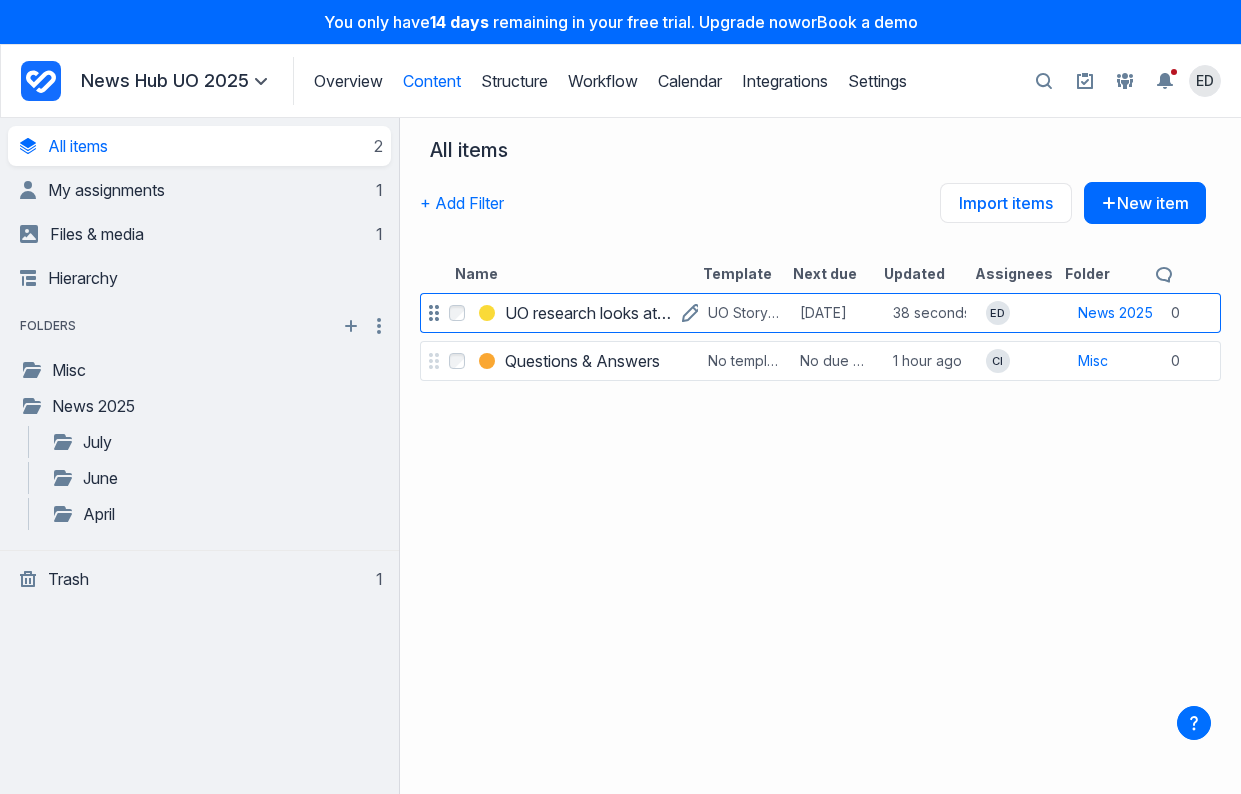 click on "UO research looks at how climate change affects public transit" at bounding box center [588, 313] 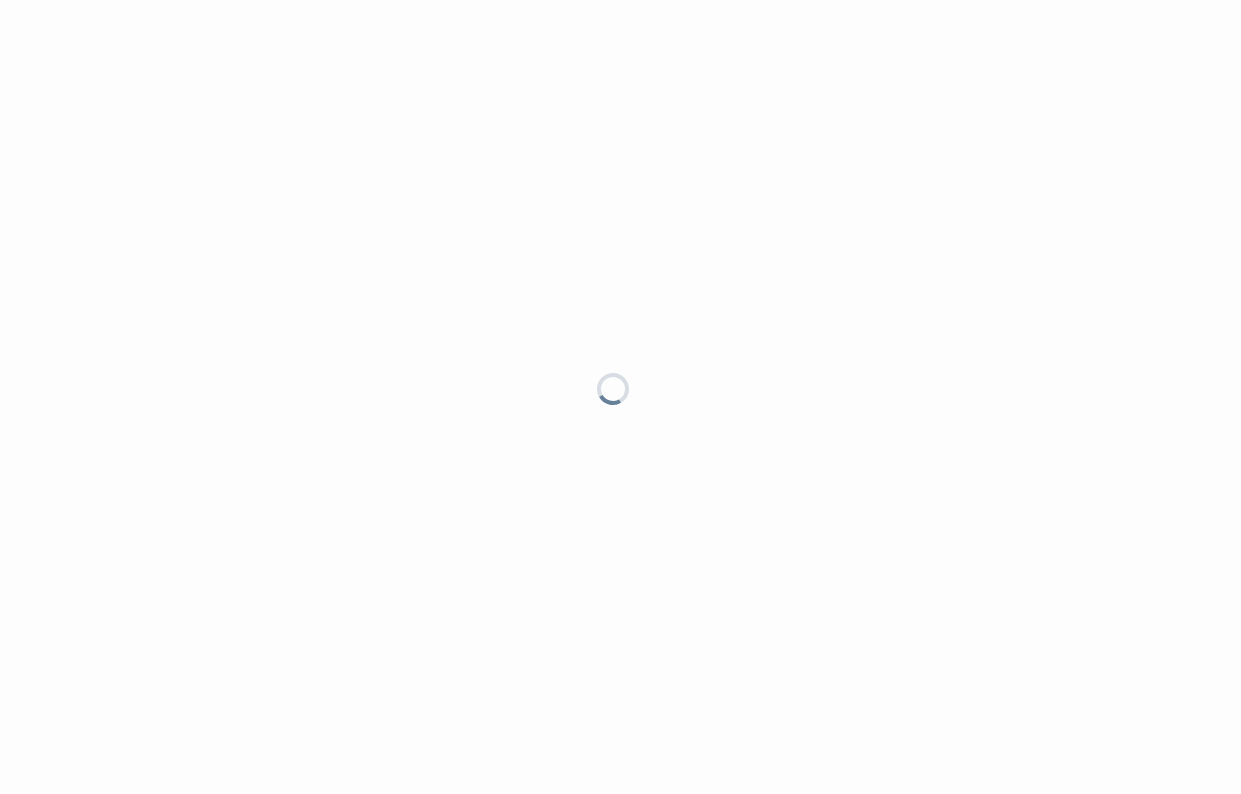 scroll, scrollTop: 0, scrollLeft: 0, axis: both 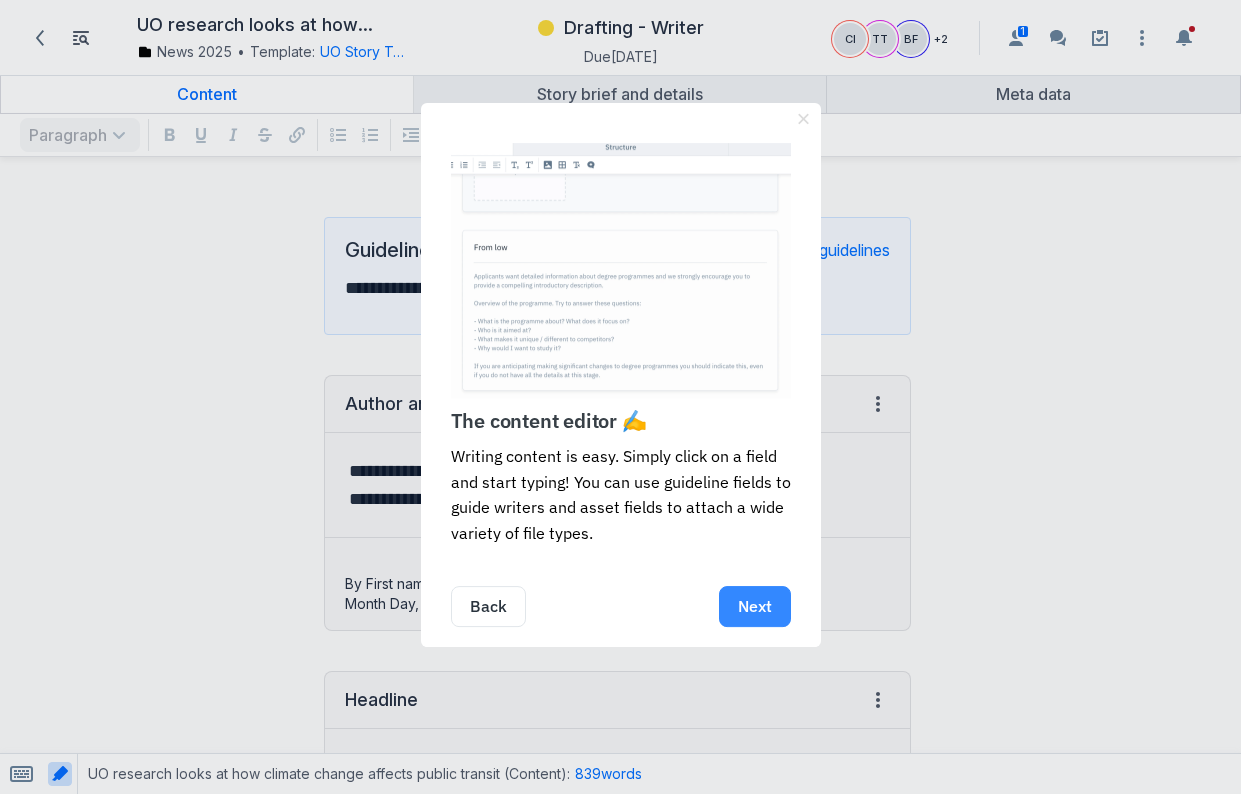 click on "Next" at bounding box center [755, 606] 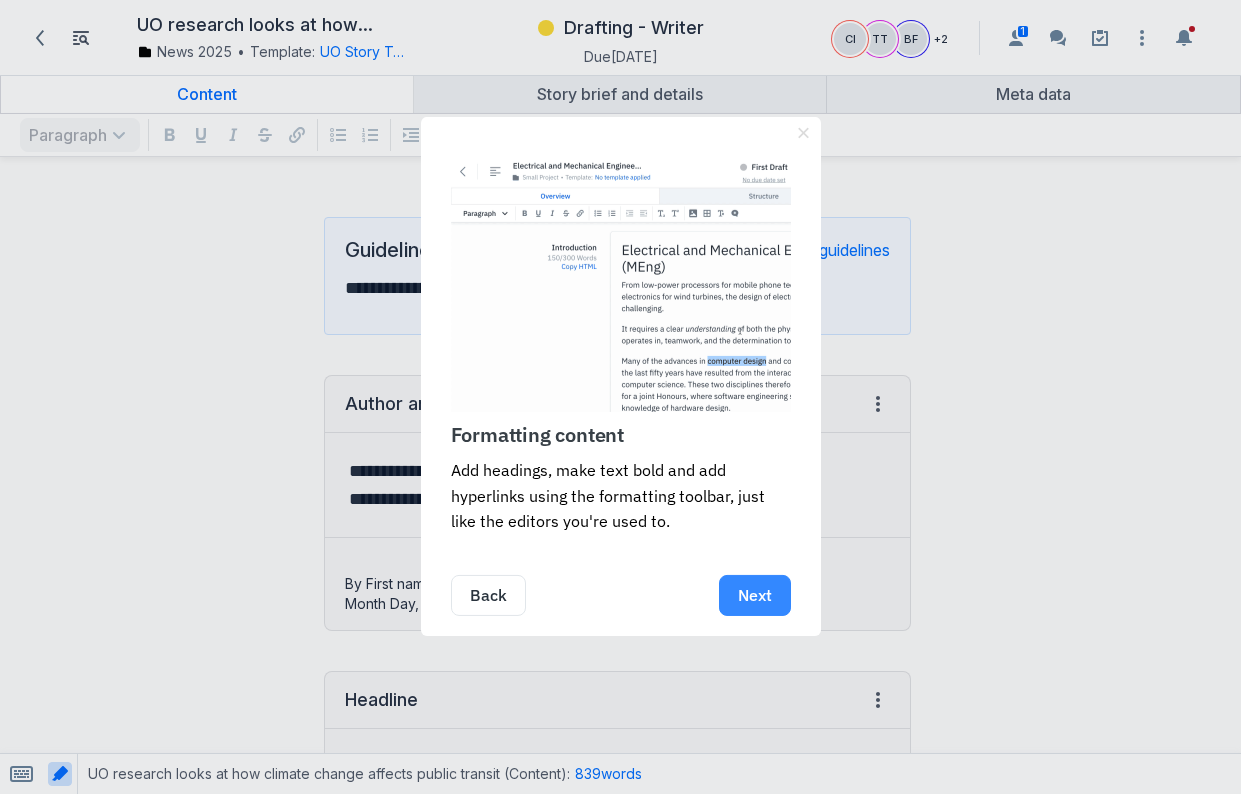 click on "Next" at bounding box center [755, 595] 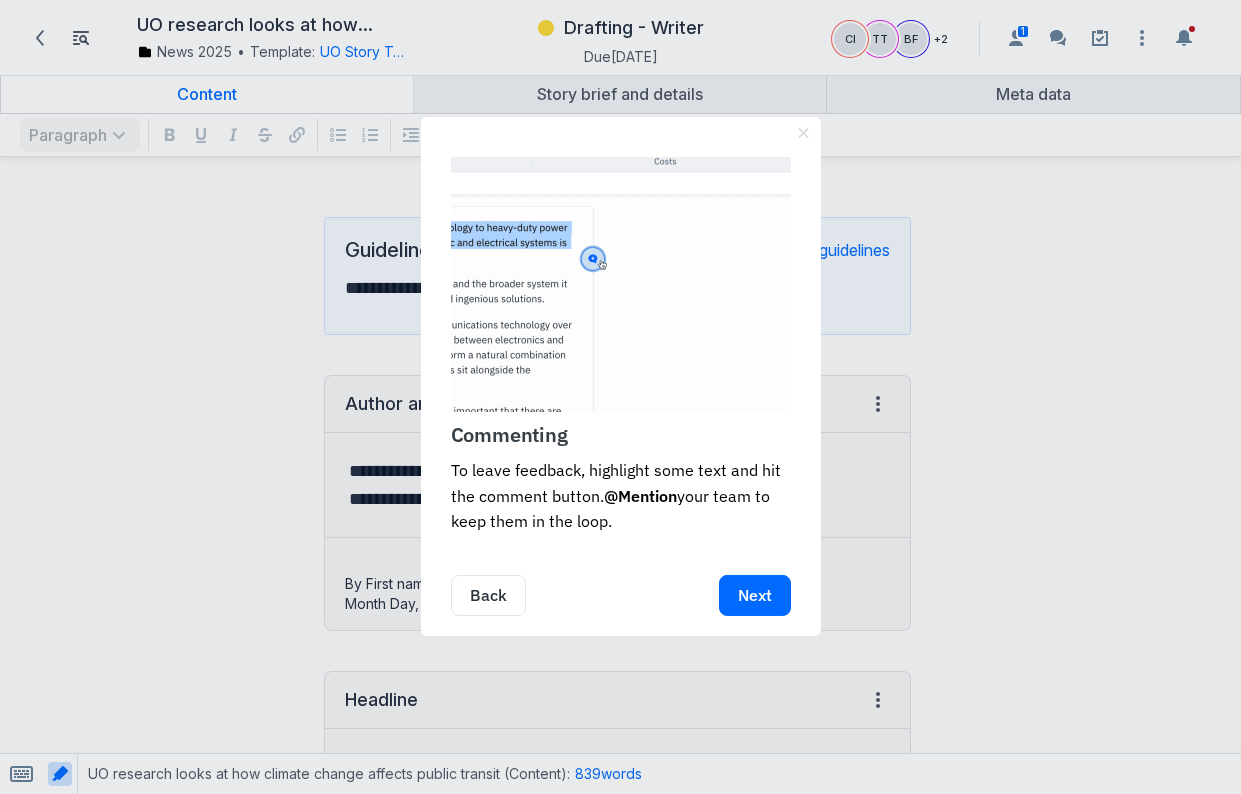 click on "Next" at bounding box center [755, 595] 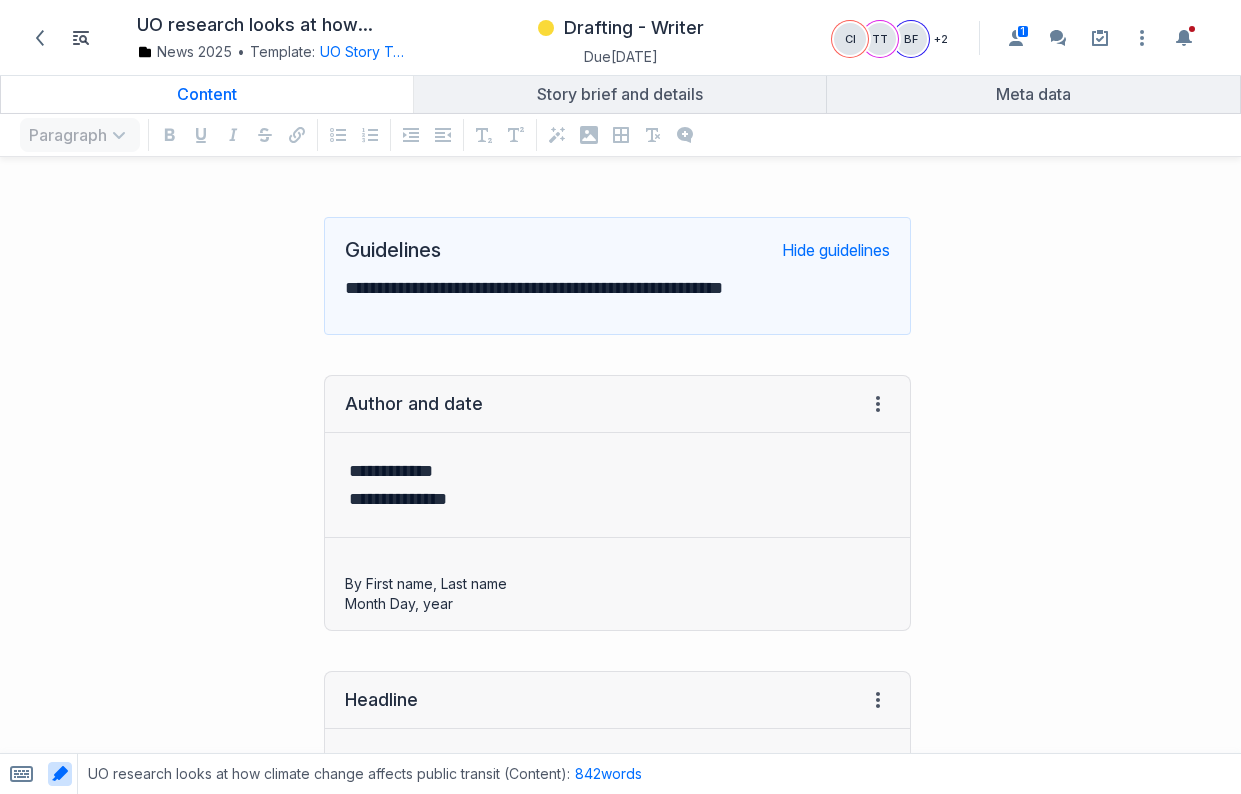click at bounding box center (1086, 4231) 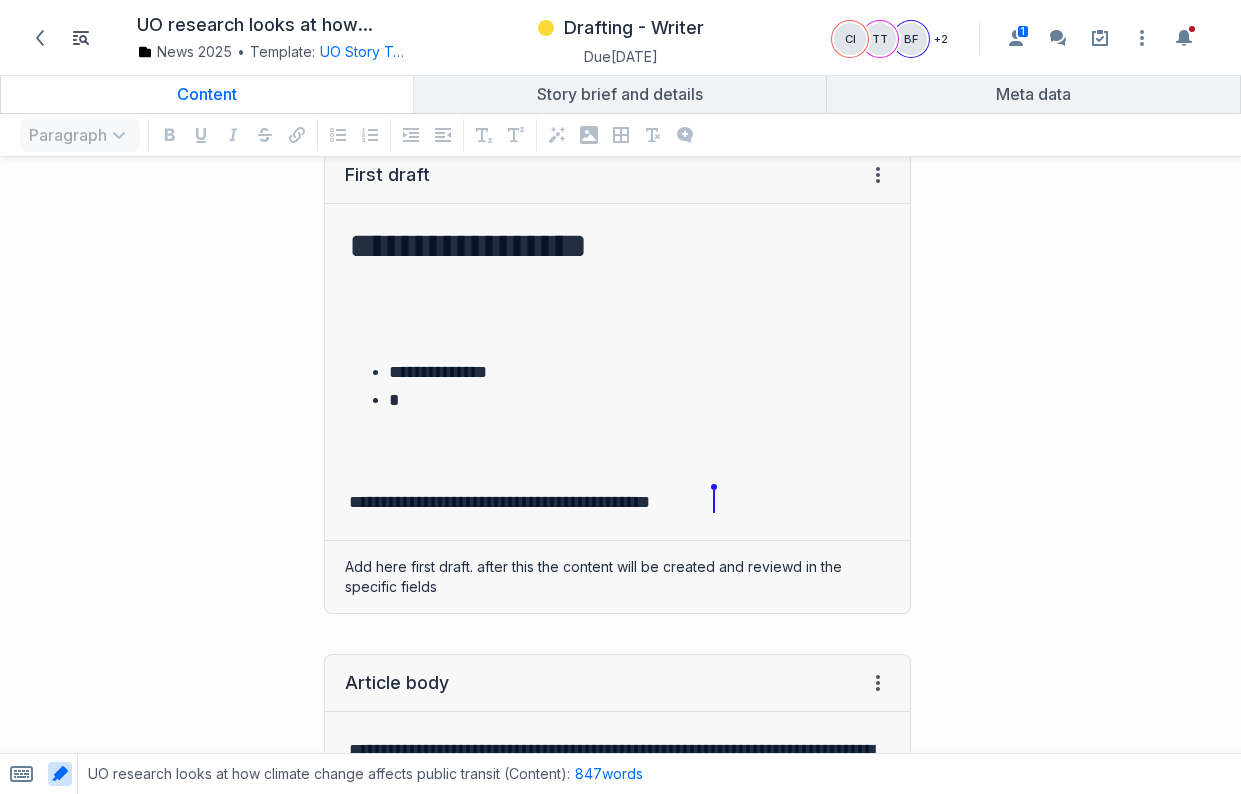 scroll, scrollTop: 1800, scrollLeft: 0, axis: vertical 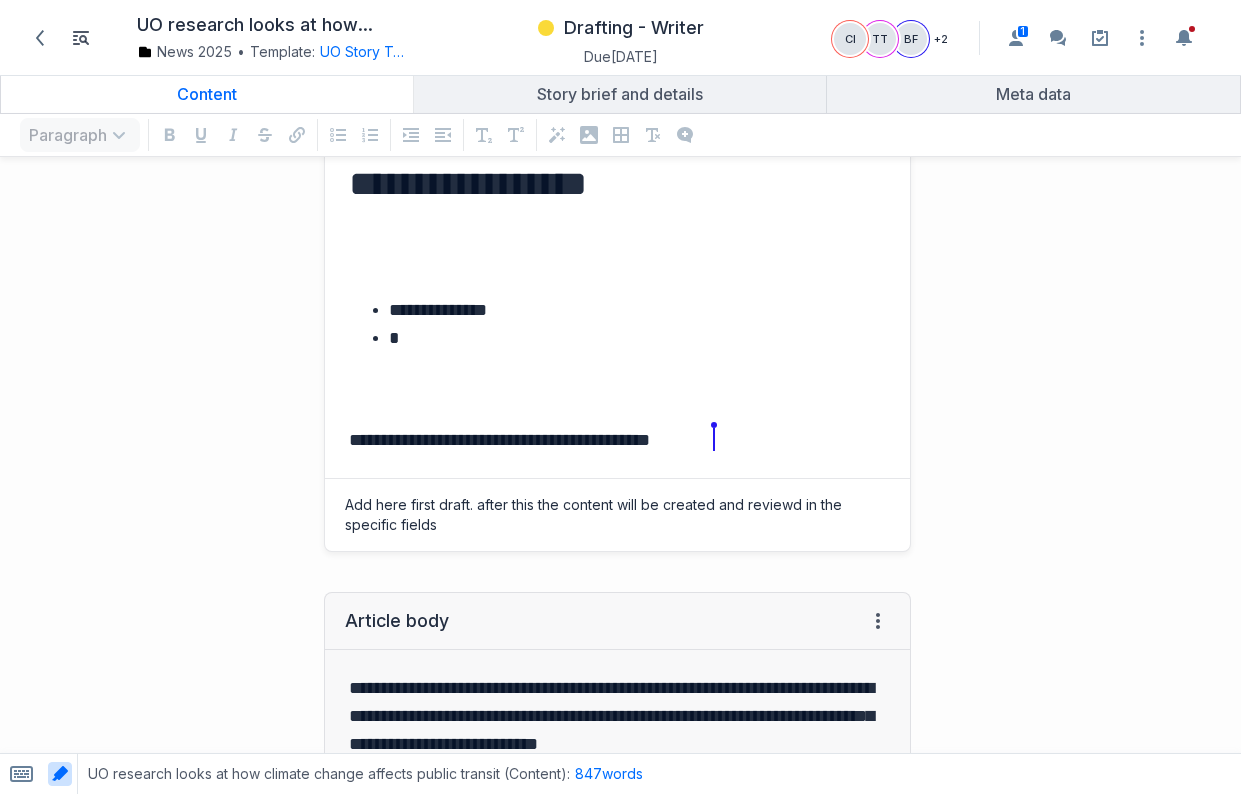 click on "*" at bounding box center (634, 338) 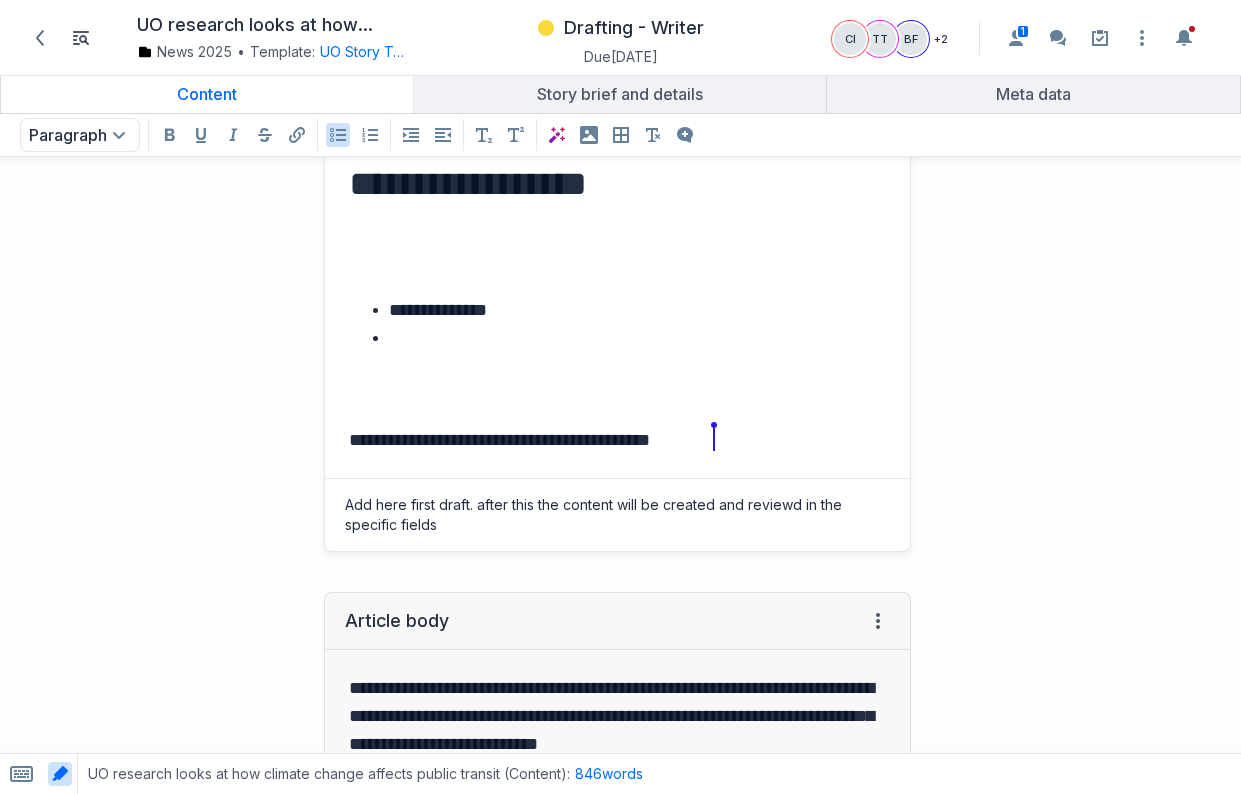type 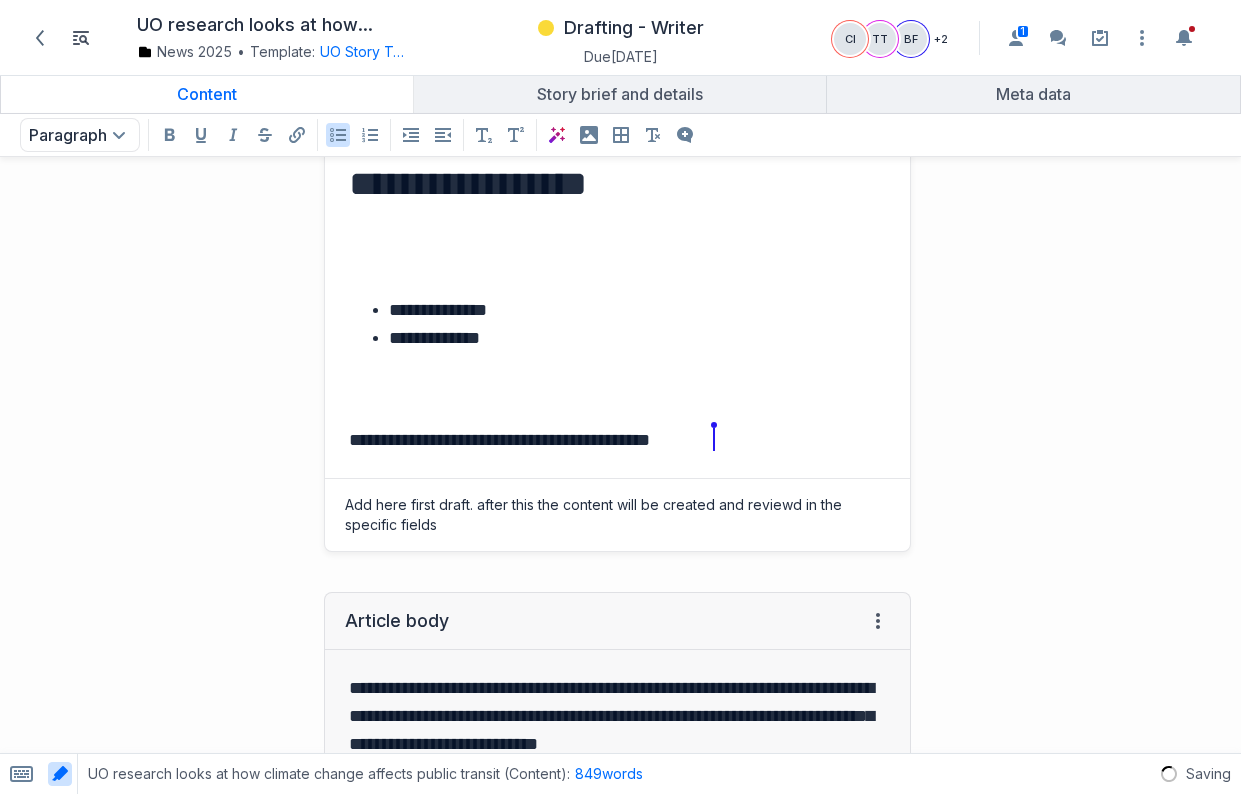 click at bounding box center (617, 384) 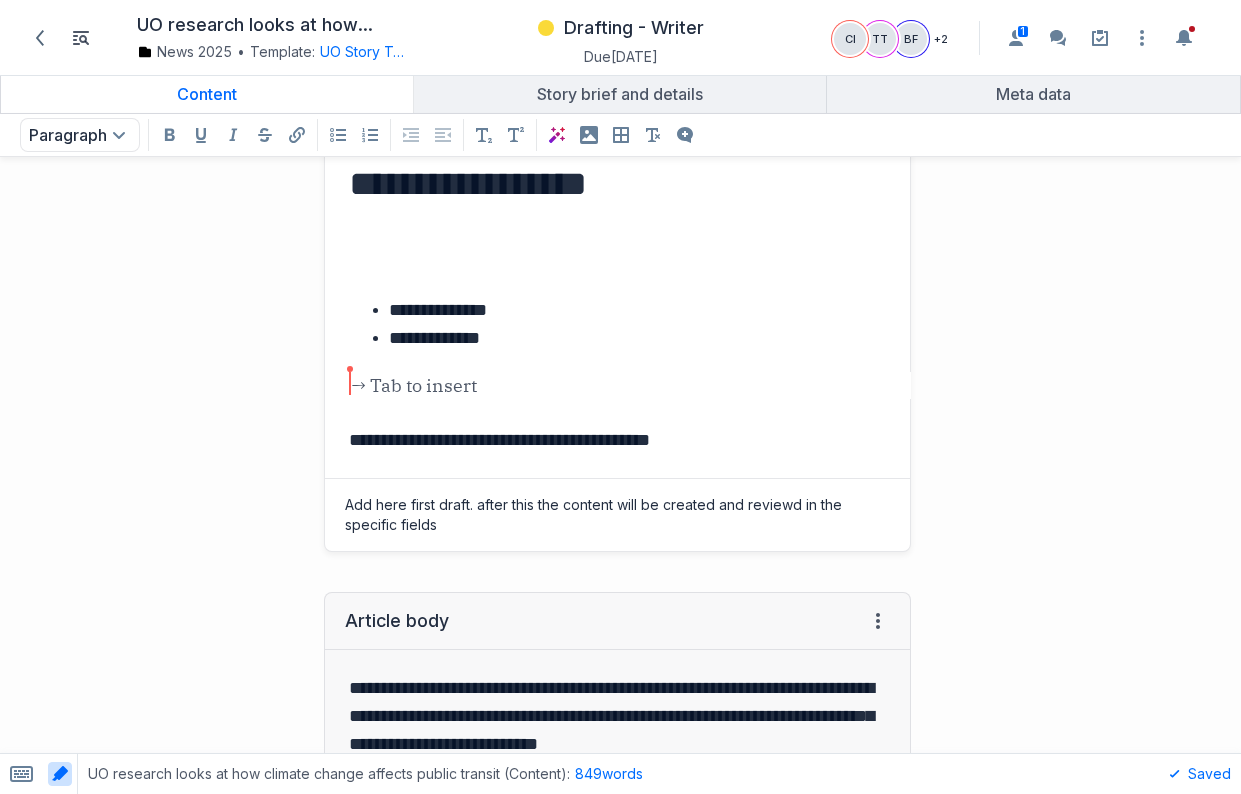 click on "**********" at bounding box center (634, 338) 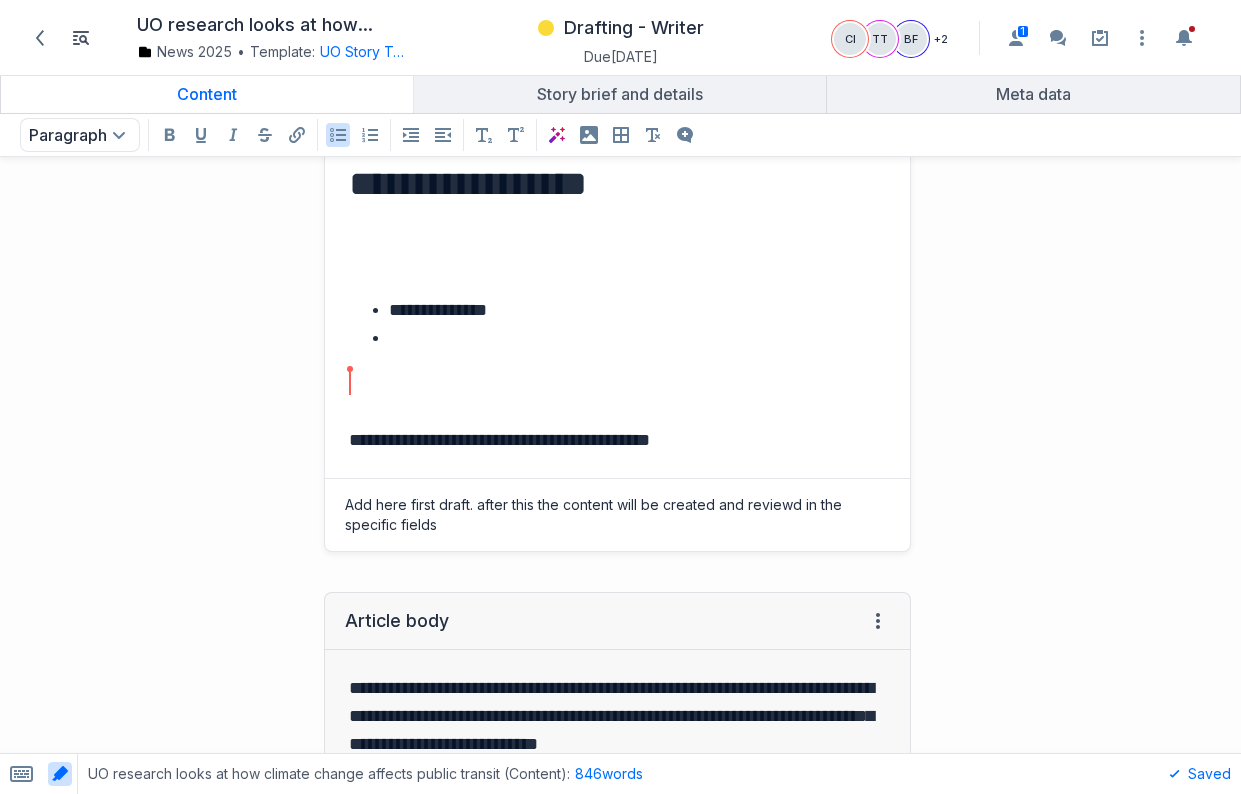 click on "**********" at bounding box center [614, 440] 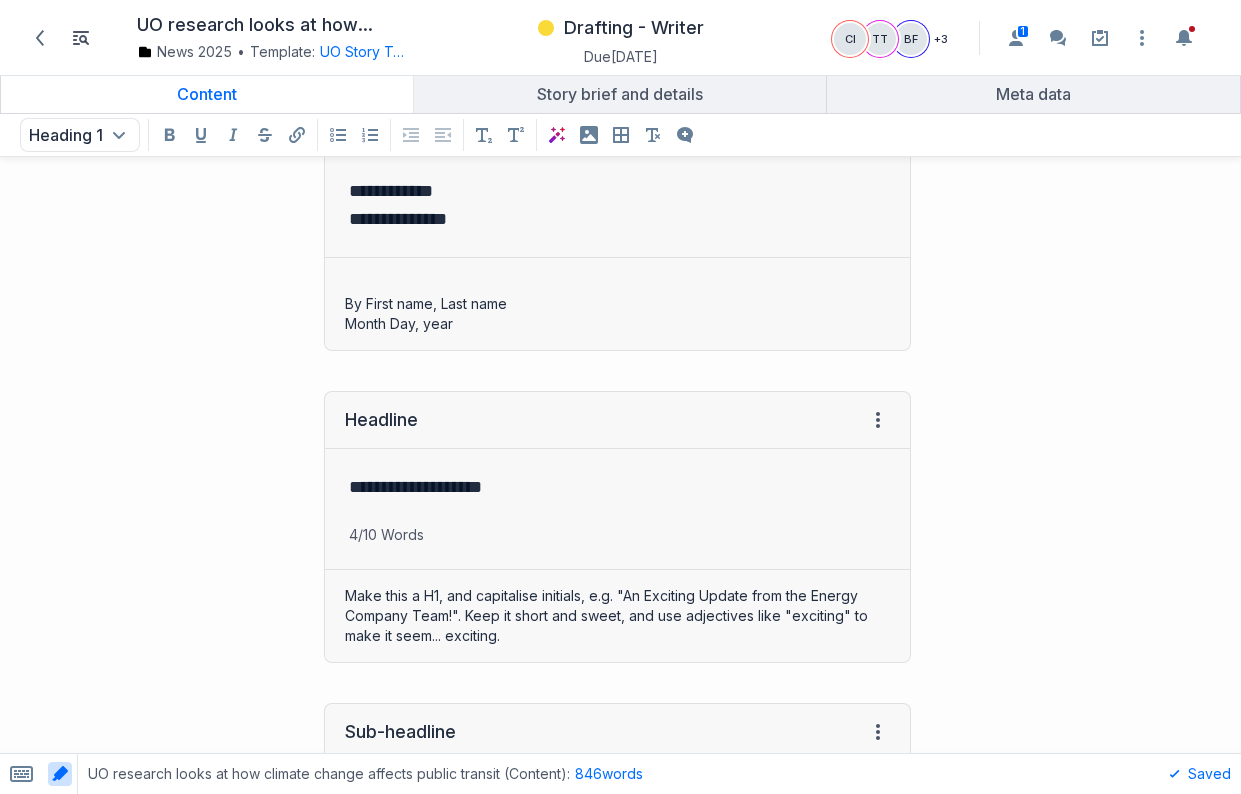 scroll, scrollTop: 158, scrollLeft: 0, axis: vertical 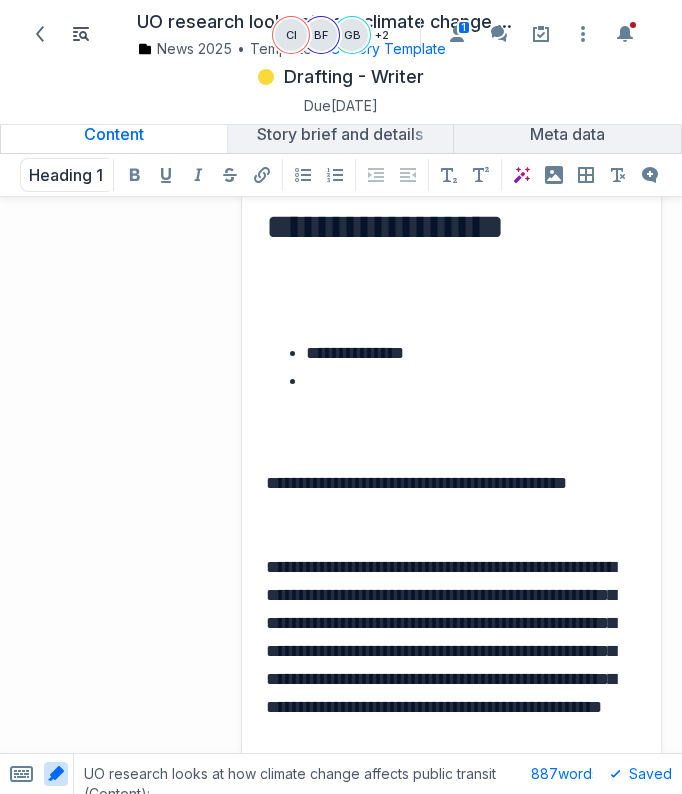 click on "**********" at bounding box center [441, 679] 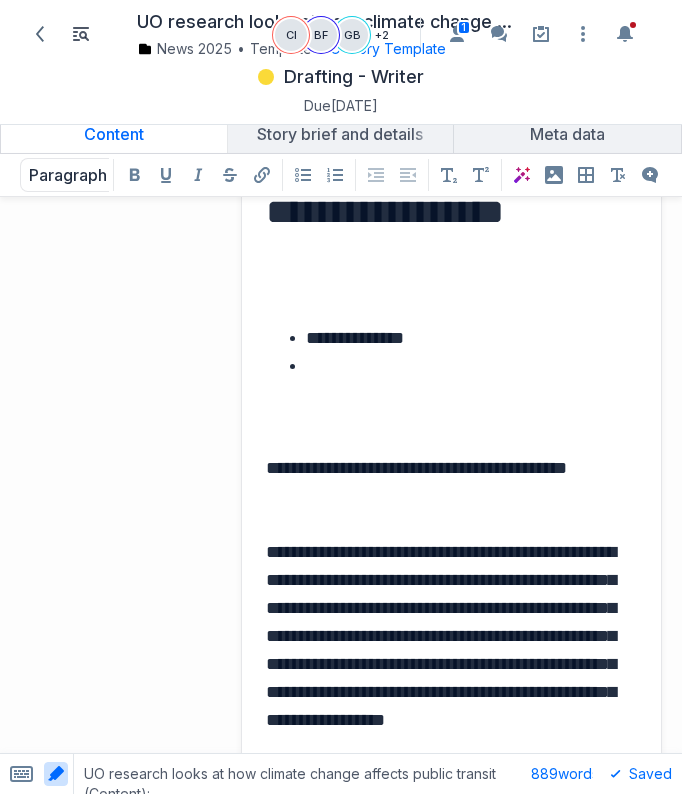 scroll, scrollTop: 2166, scrollLeft: 0, axis: vertical 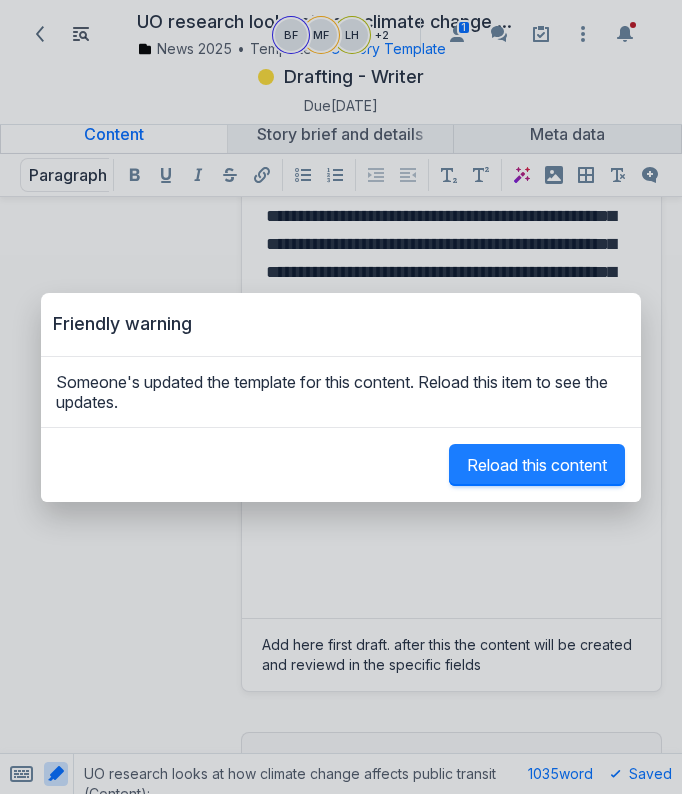 click on "Reload this content" at bounding box center (537, 465) 